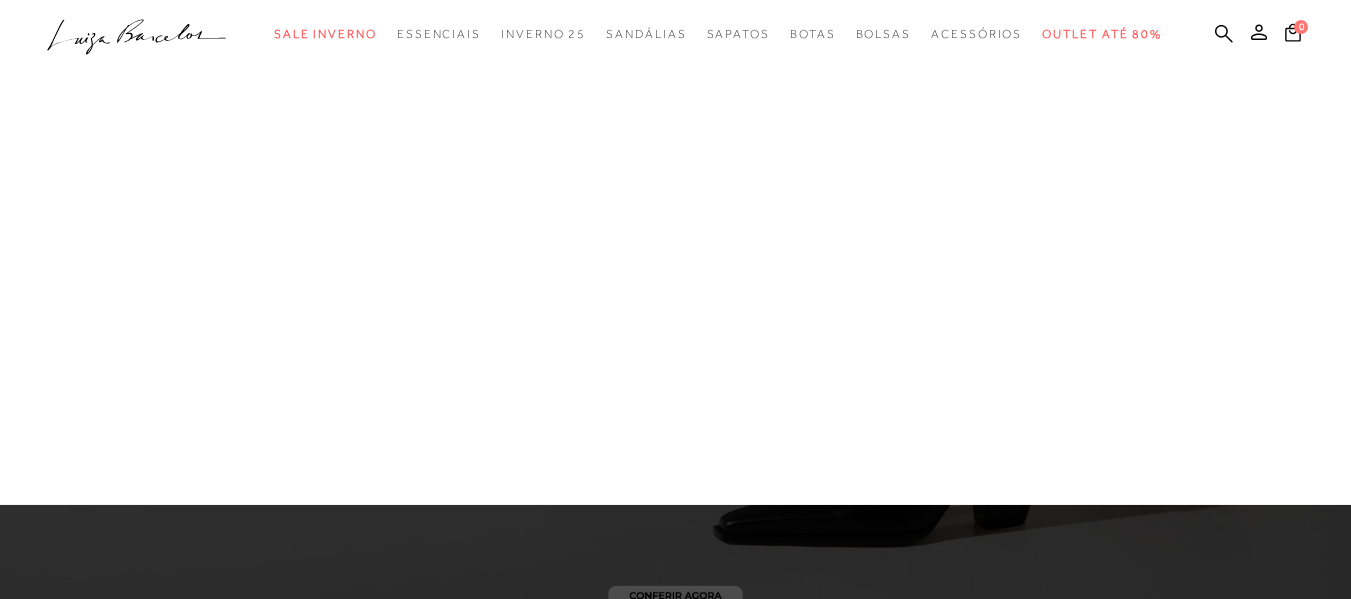 scroll, scrollTop: 0, scrollLeft: 0, axis: both 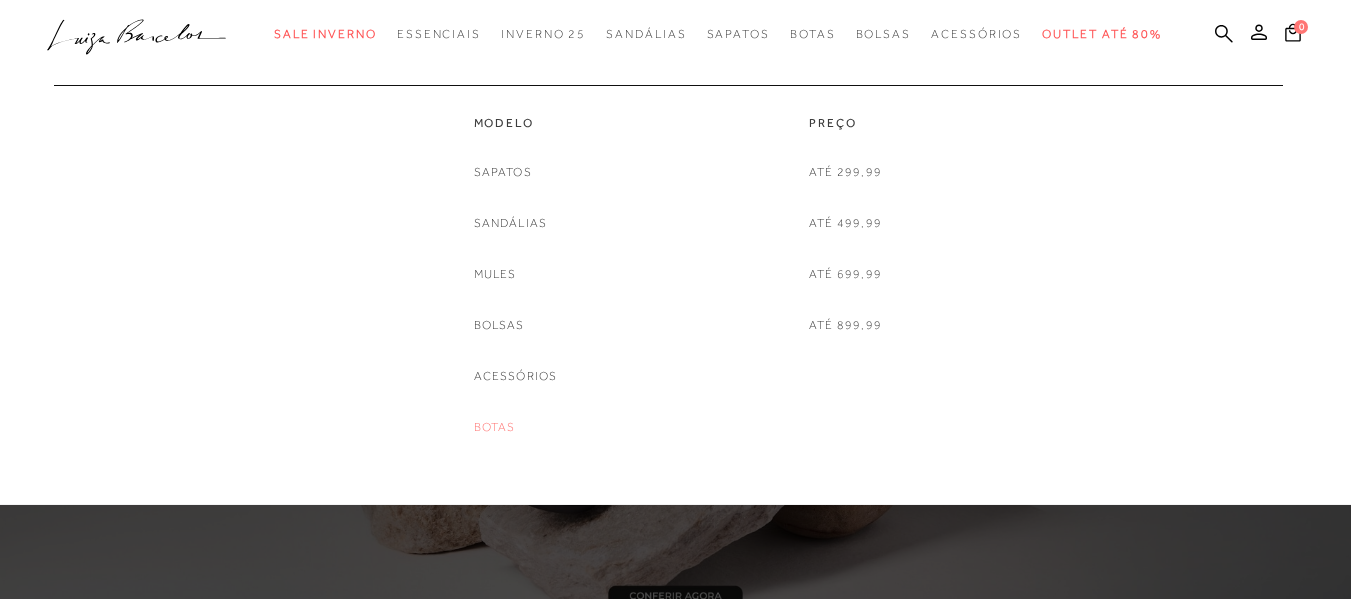 click on "Botas" at bounding box center [495, 427] 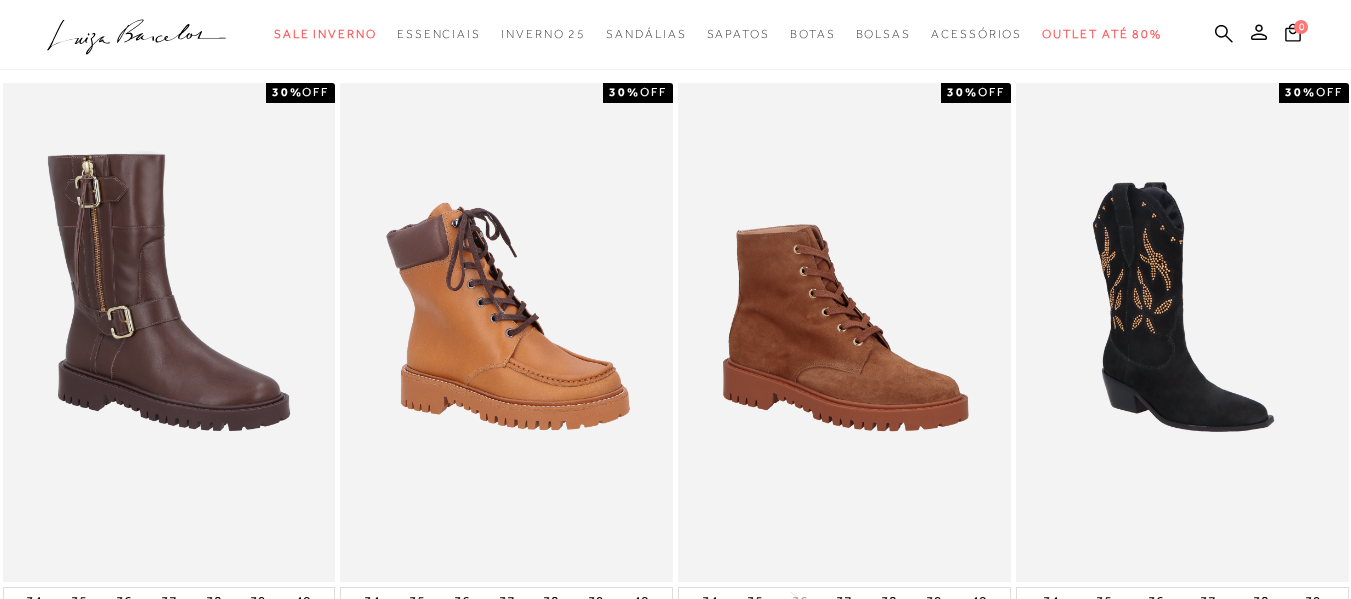 scroll, scrollTop: 0, scrollLeft: 0, axis: both 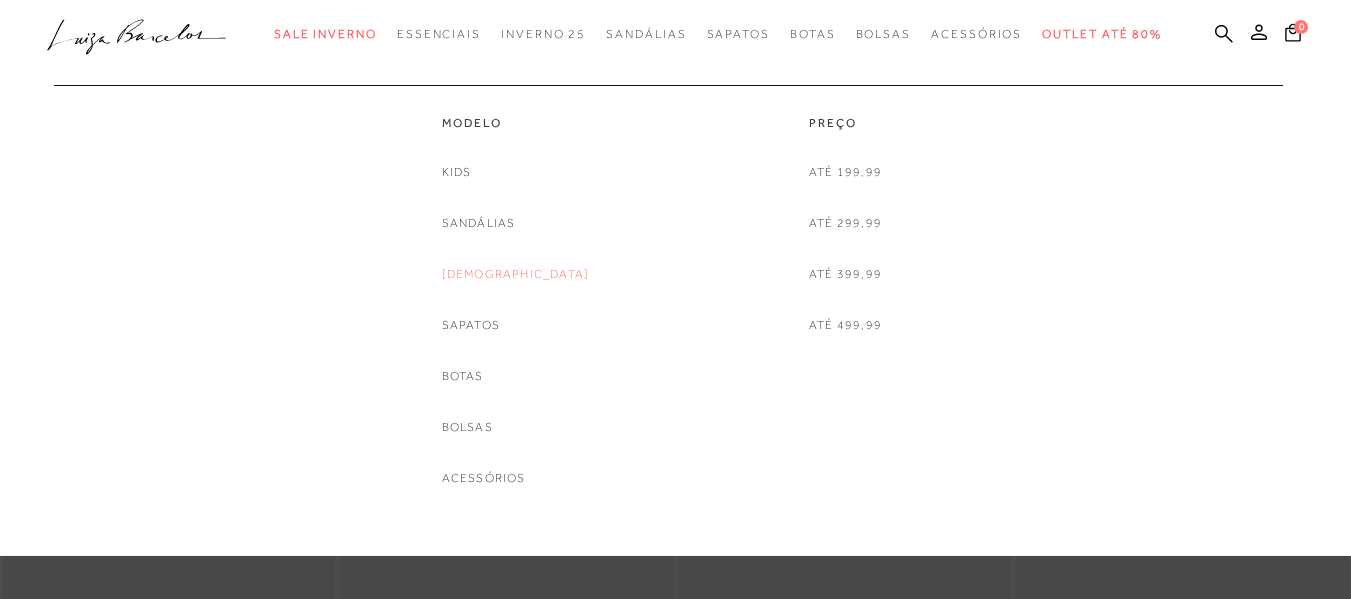 click on "[DEMOGRAPHIC_DATA]" at bounding box center [516, 274] 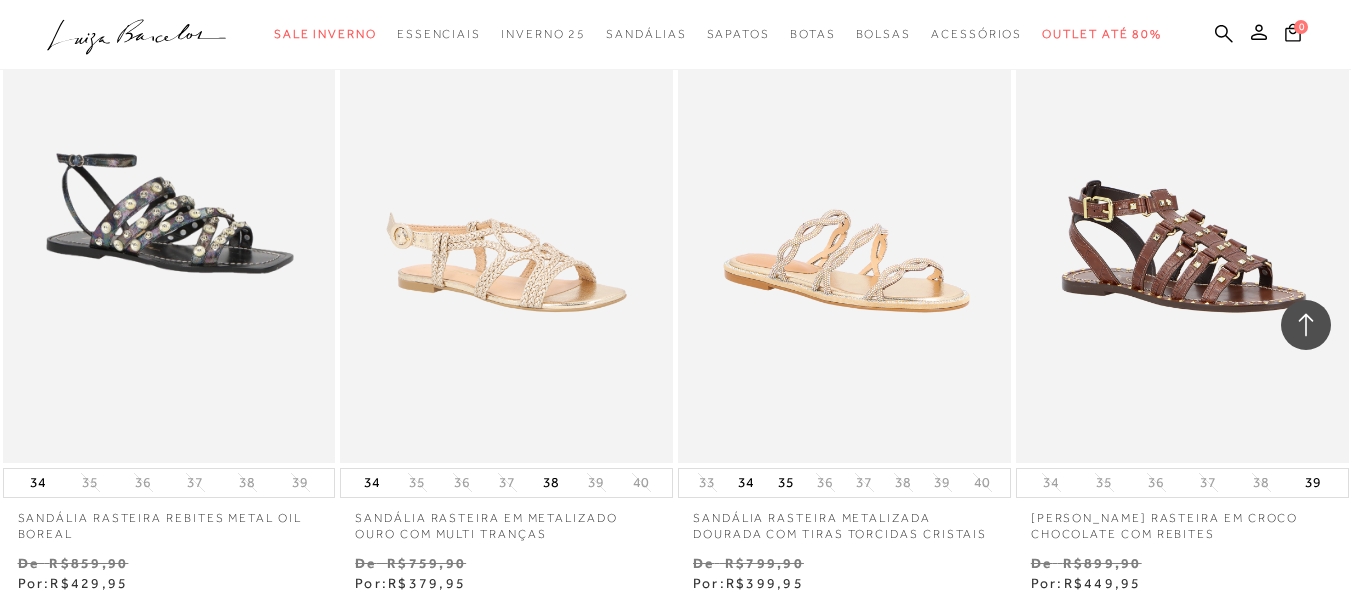 scroll, scrollTop: 2830, scrollLeft: 0, axis: vertical 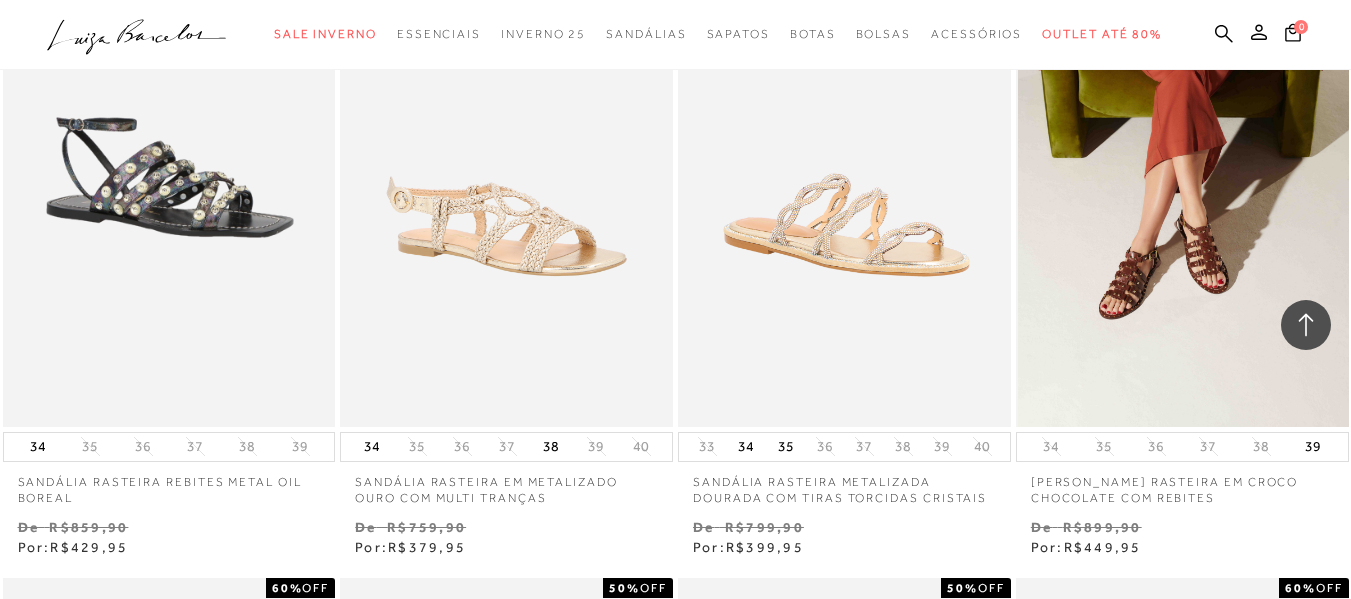 click at bounding box center (1183, 177) 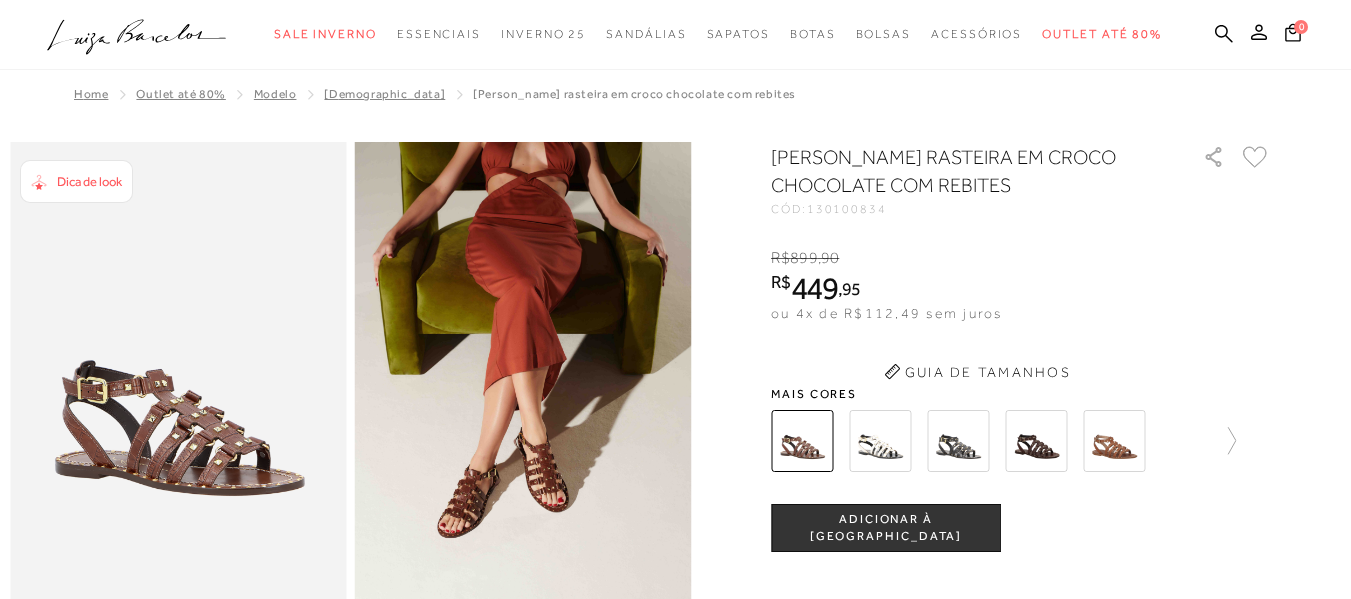 scroll, scrollTop: 0, scrollLeft: 0, axis: both 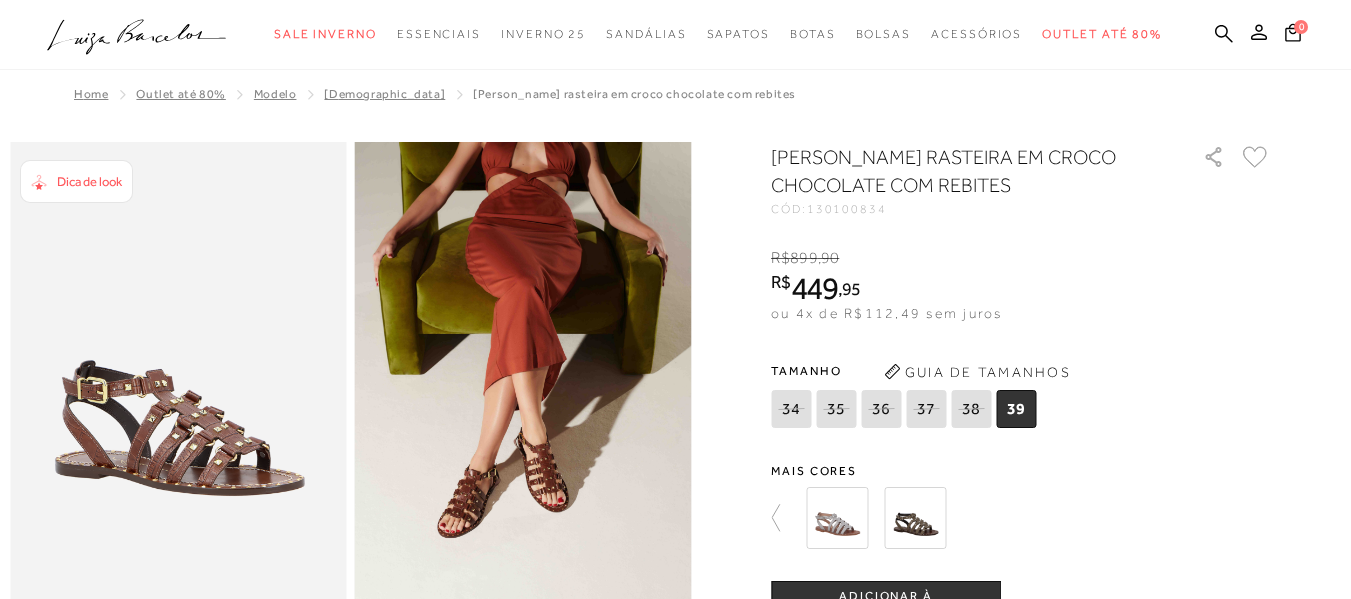 click at bounding box center [837, 518] 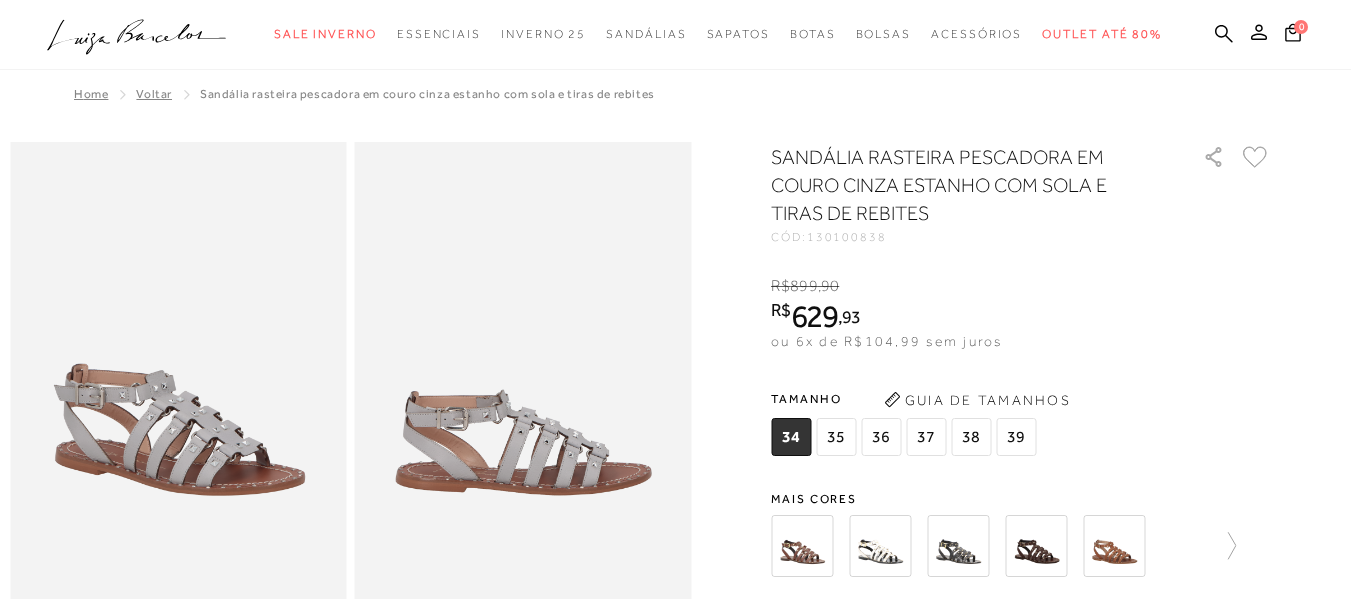 scroll, scrollTop: 0, scrollLeft: 0, axis: both 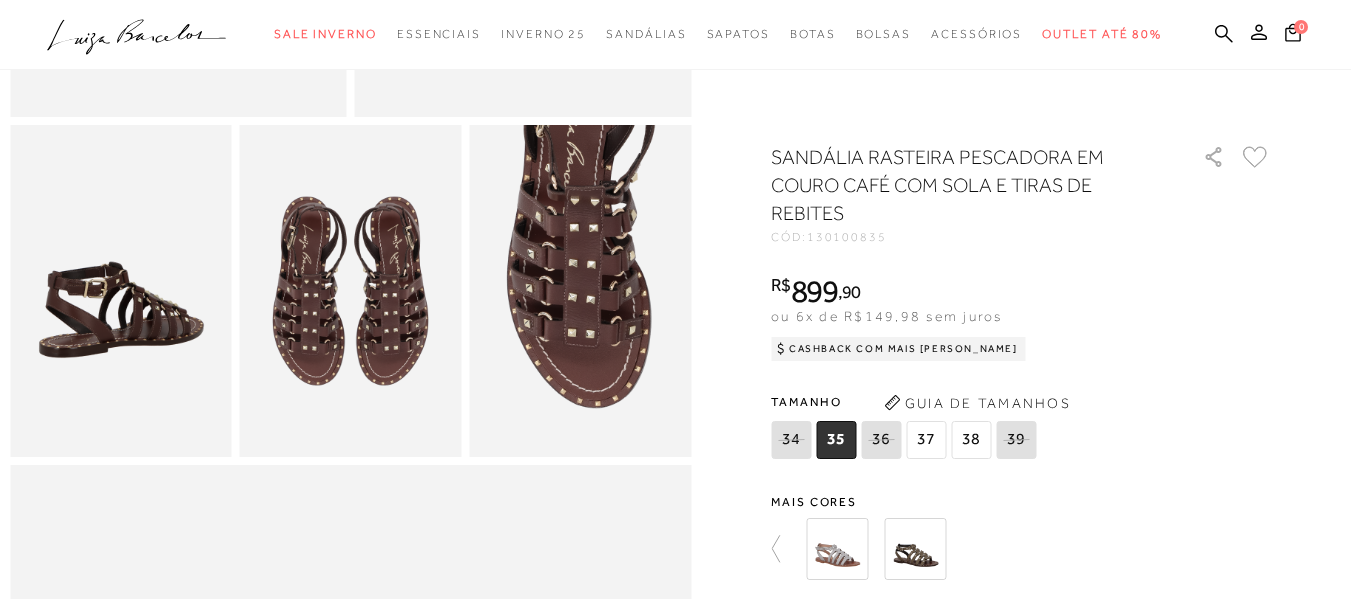 click at bounding box center (915, 549) 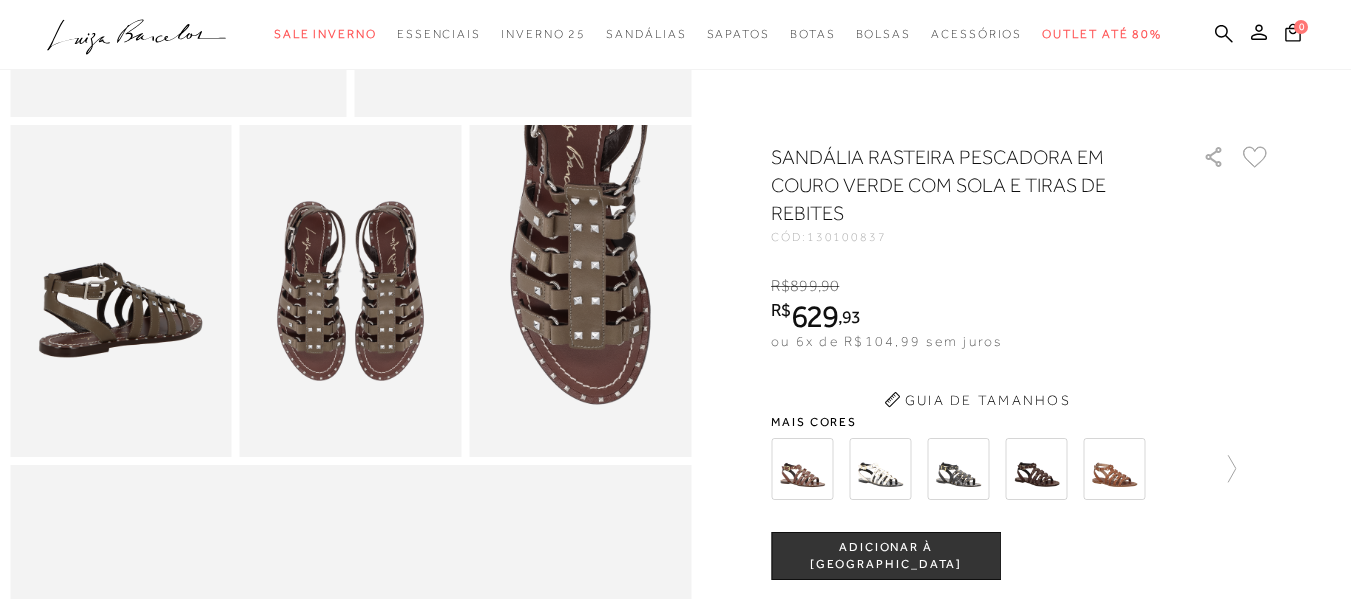 scroll, scrollTop: 0, scrollLeft: 0, axis: both 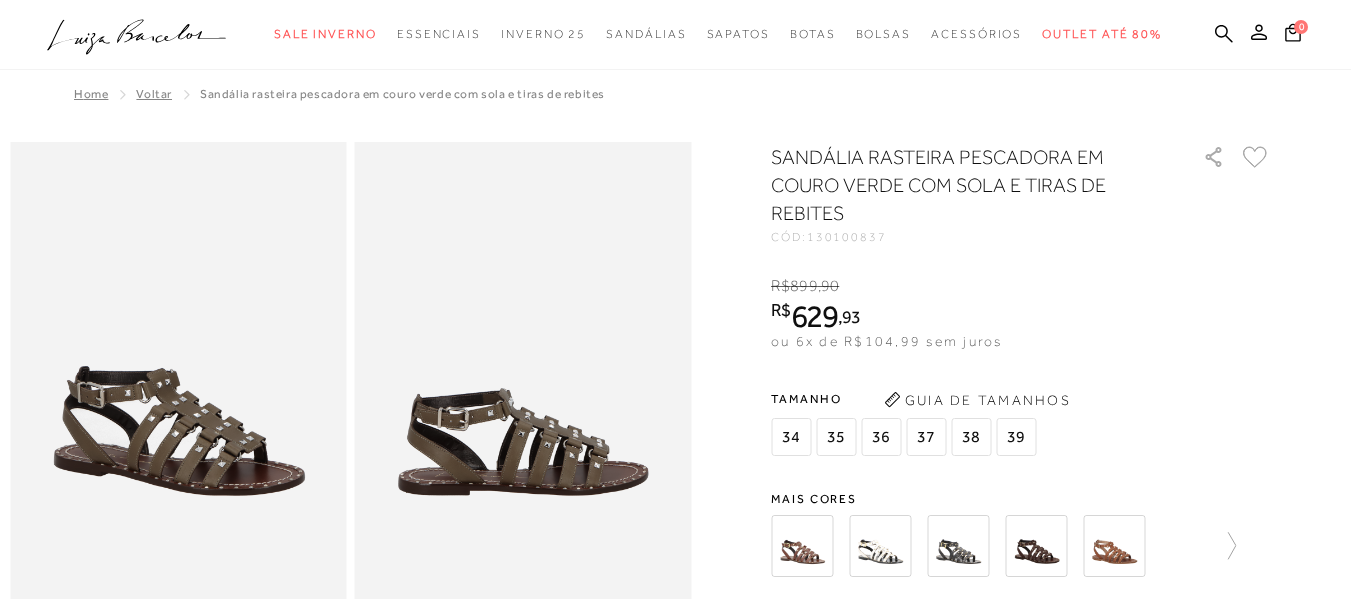 drag, startPoint x: 920, startPoint y: 551, endPoint x: 467, endPoint y: 502, distance: 455.6424 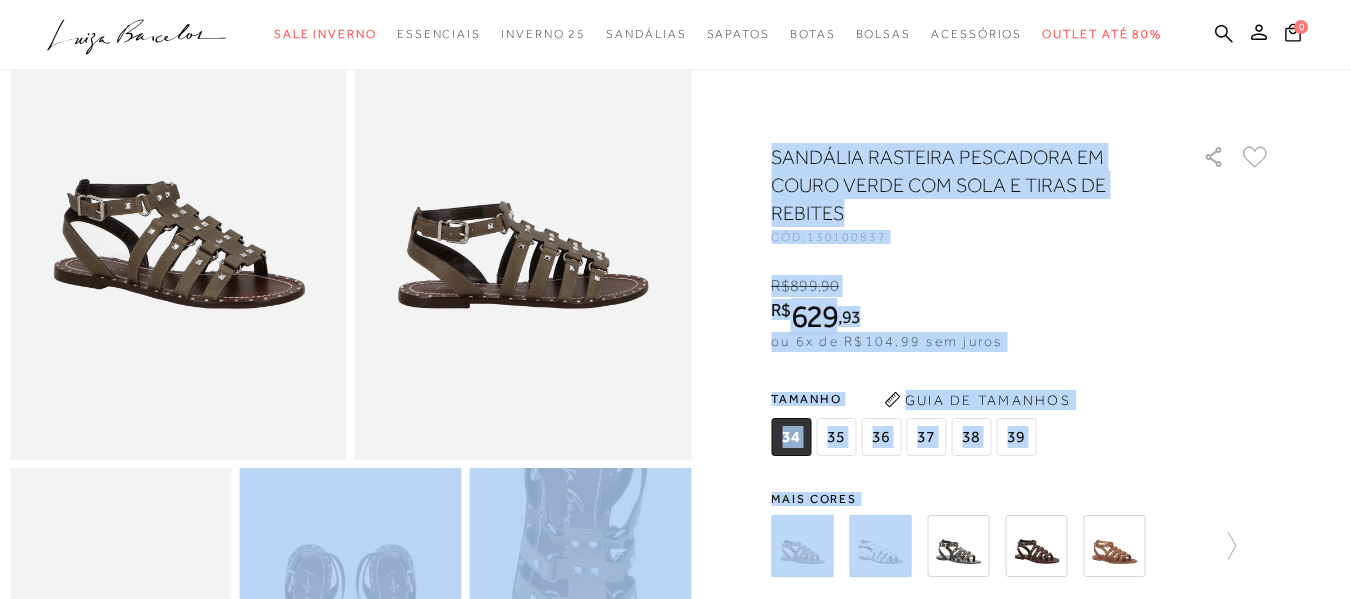scroll, scrollTop: 0, scrollLeft: 0, axis: both 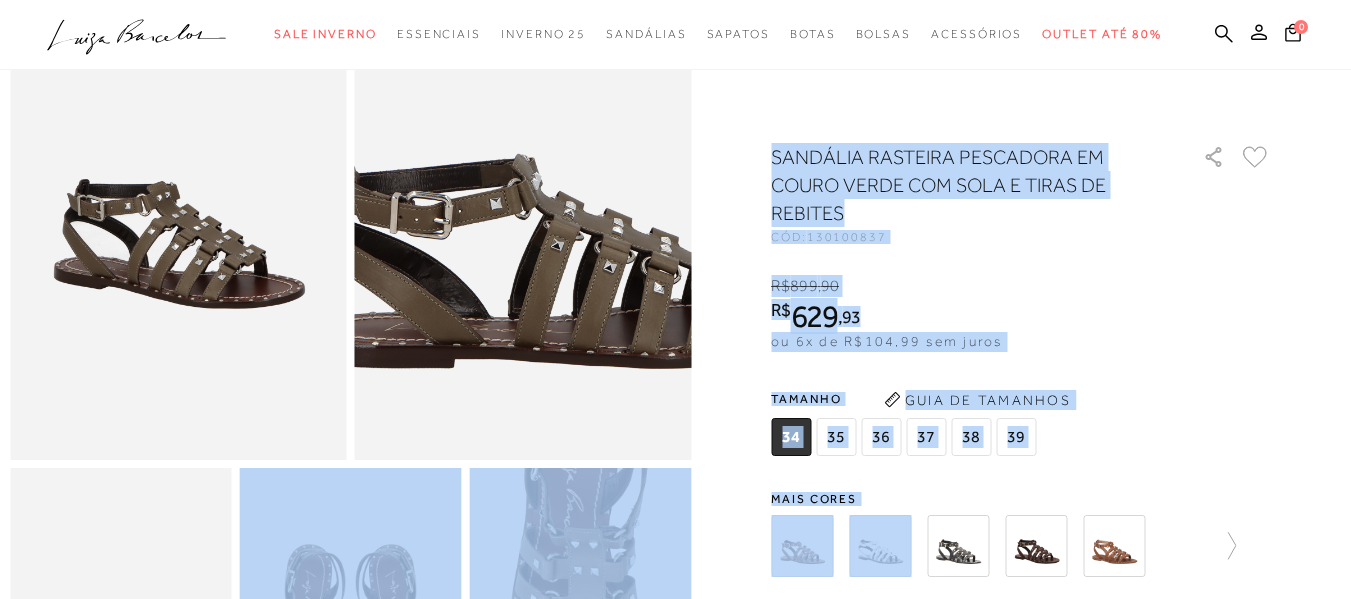 click at bounding box center (560, 167) 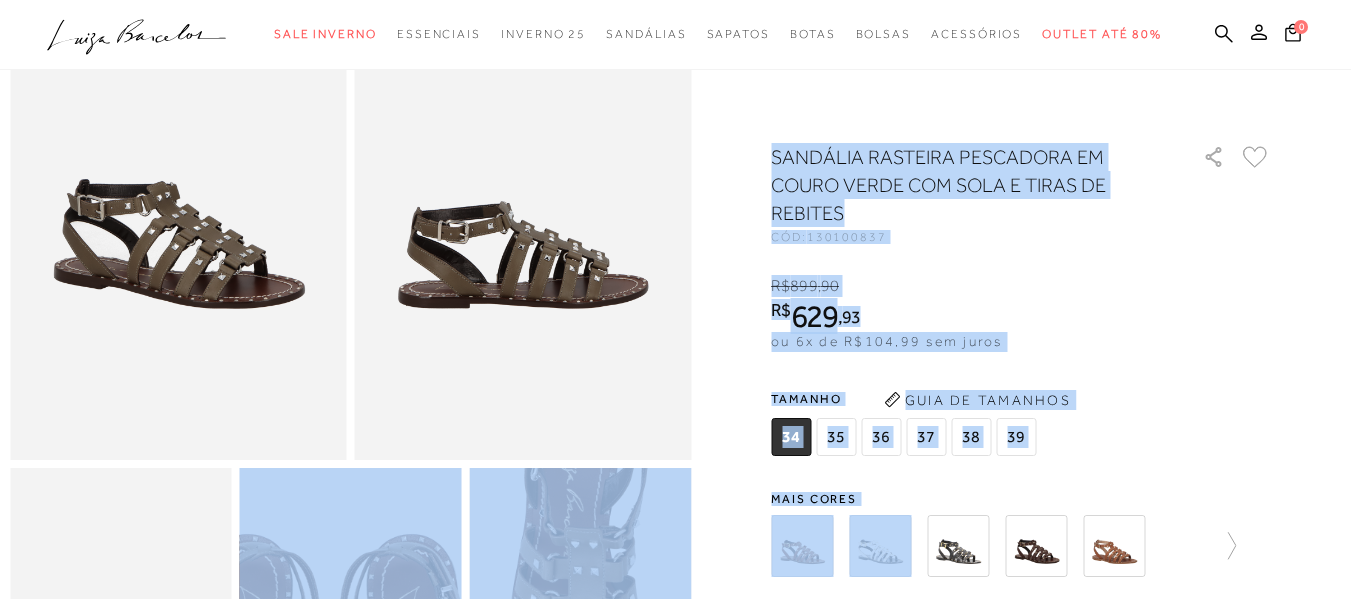 click at bounding box center [329, 713] 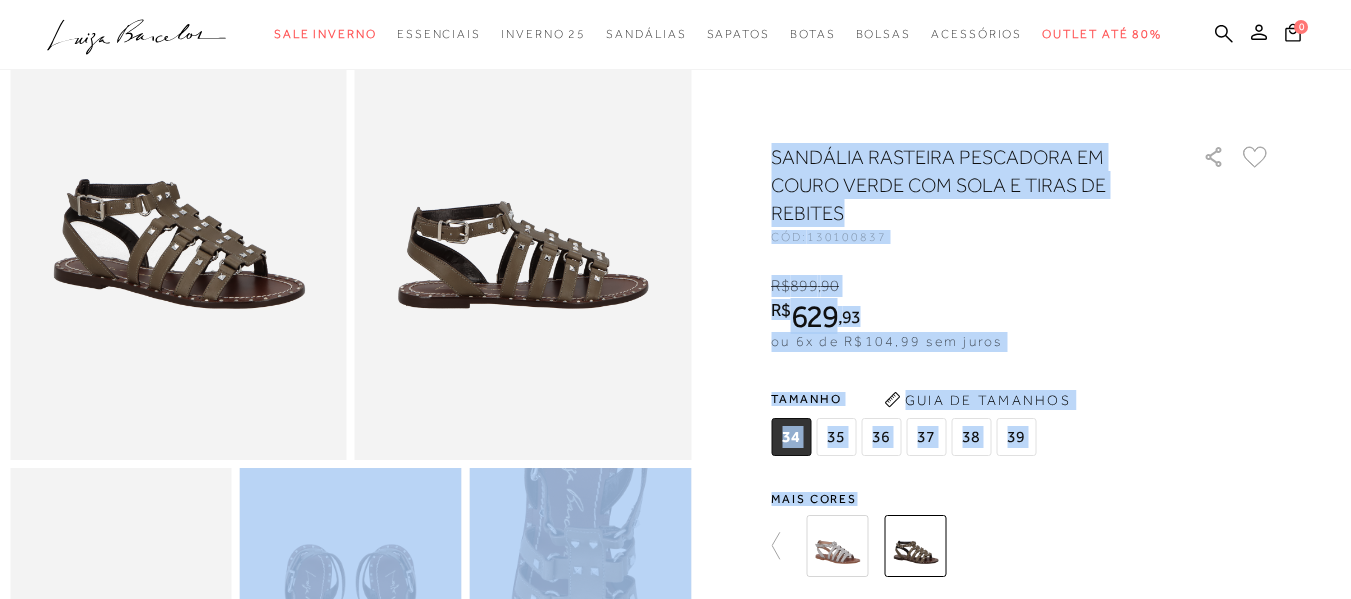 click on "R$ 899 , 90
R$ 629 , 93
ou 6x de R$104,99 sem juros
De  R$899,90
Por:  R$629,93" at bounding box center (1021, 313) 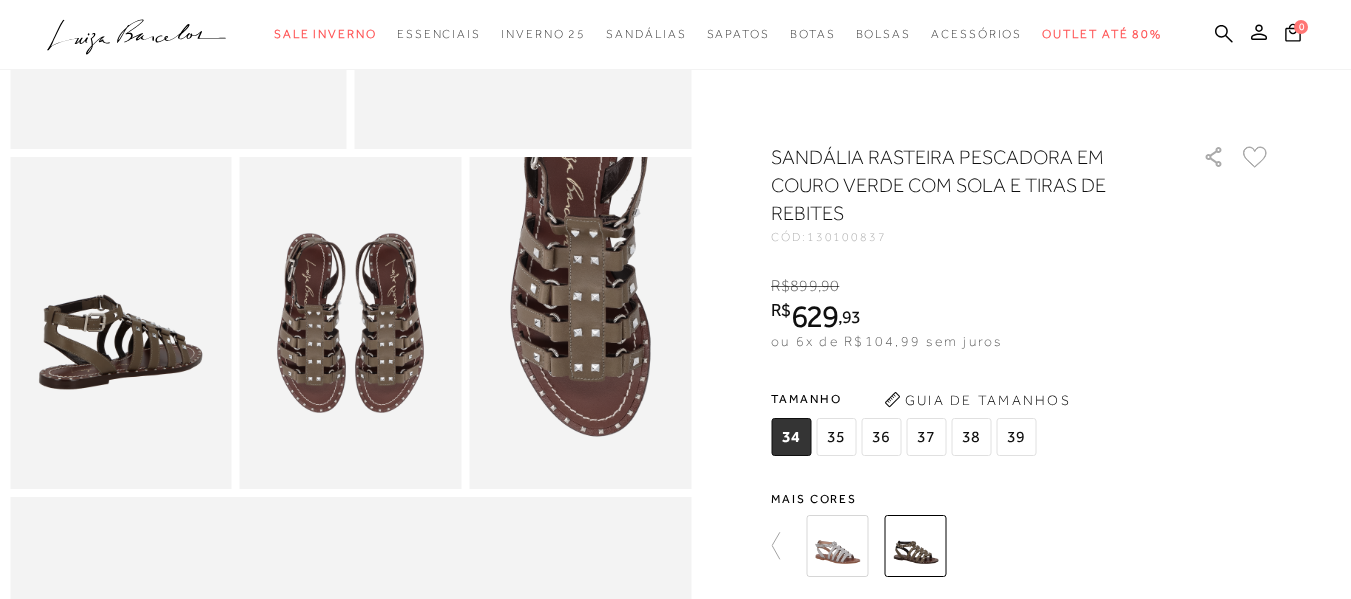 scroll, scrollTop: 540, scrollLeft: 0, axis: vertical 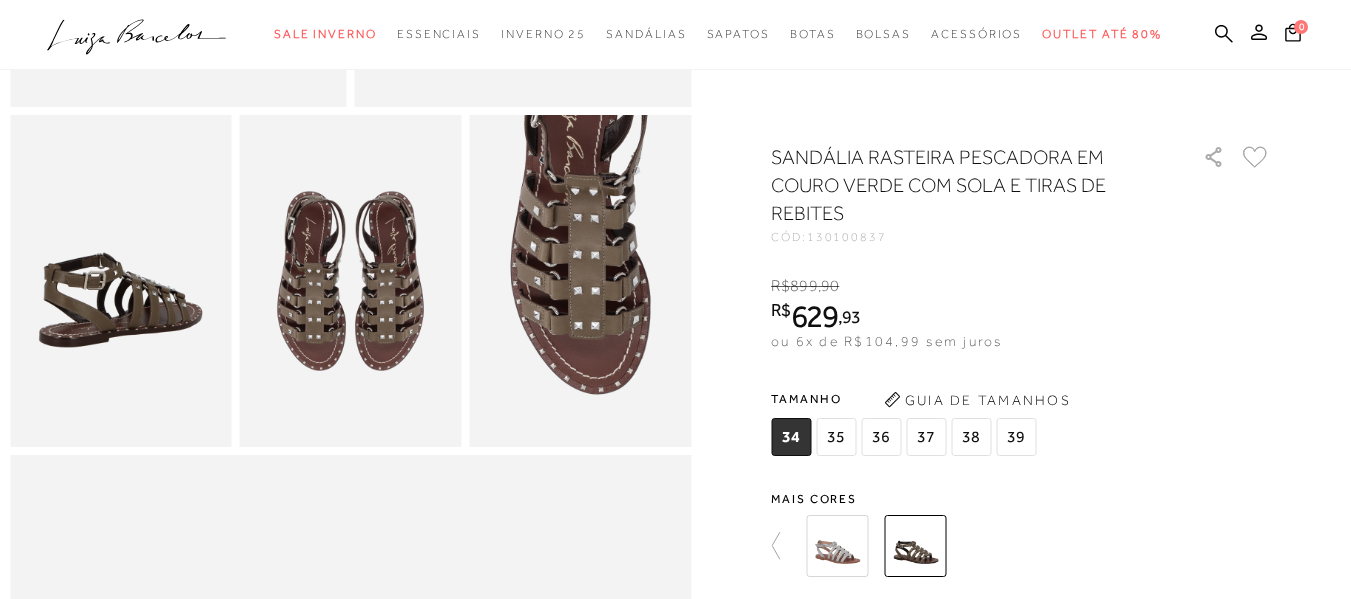 click on "35" at bounding box center [836, 437] 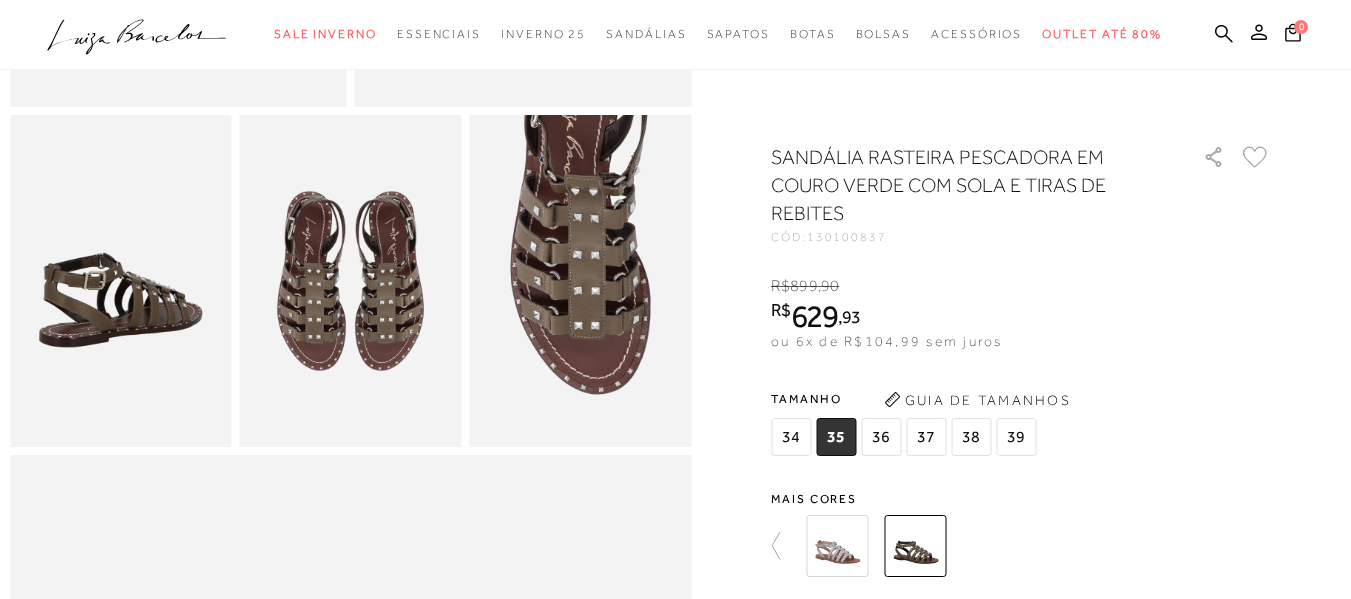 click at bounding box center [675, 539] 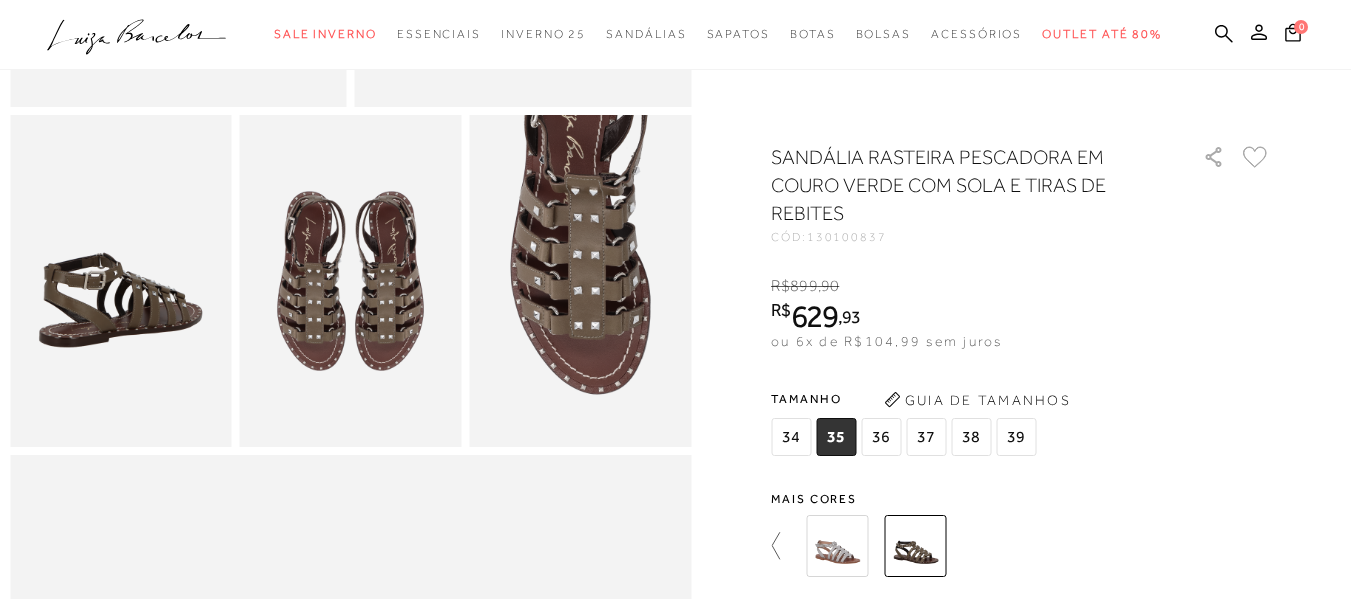 click 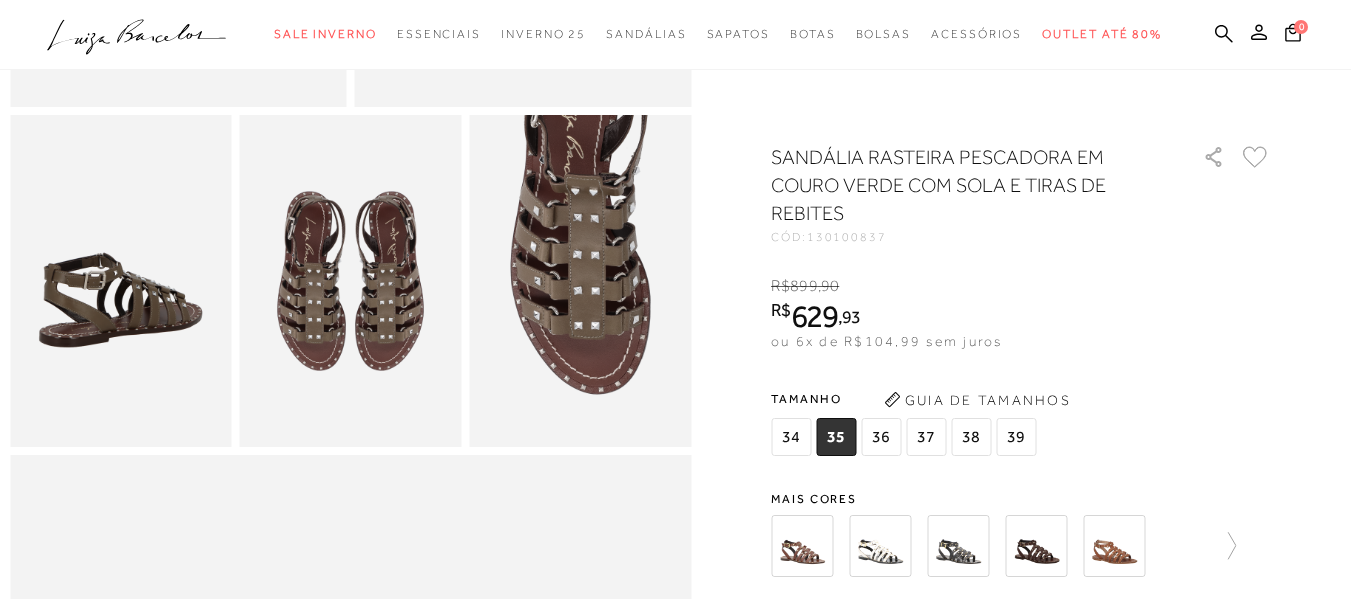 click at bounding box center (802, 546) 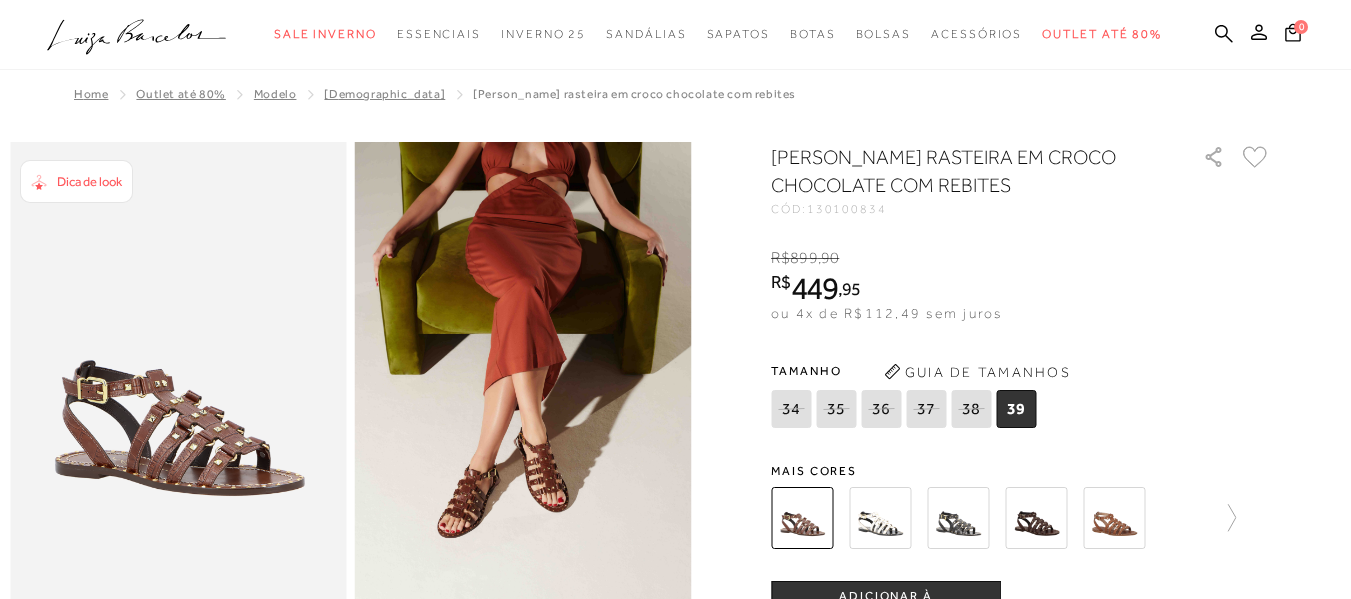scroll, scrollTop: 0, scrollLeft: 0, axis: both 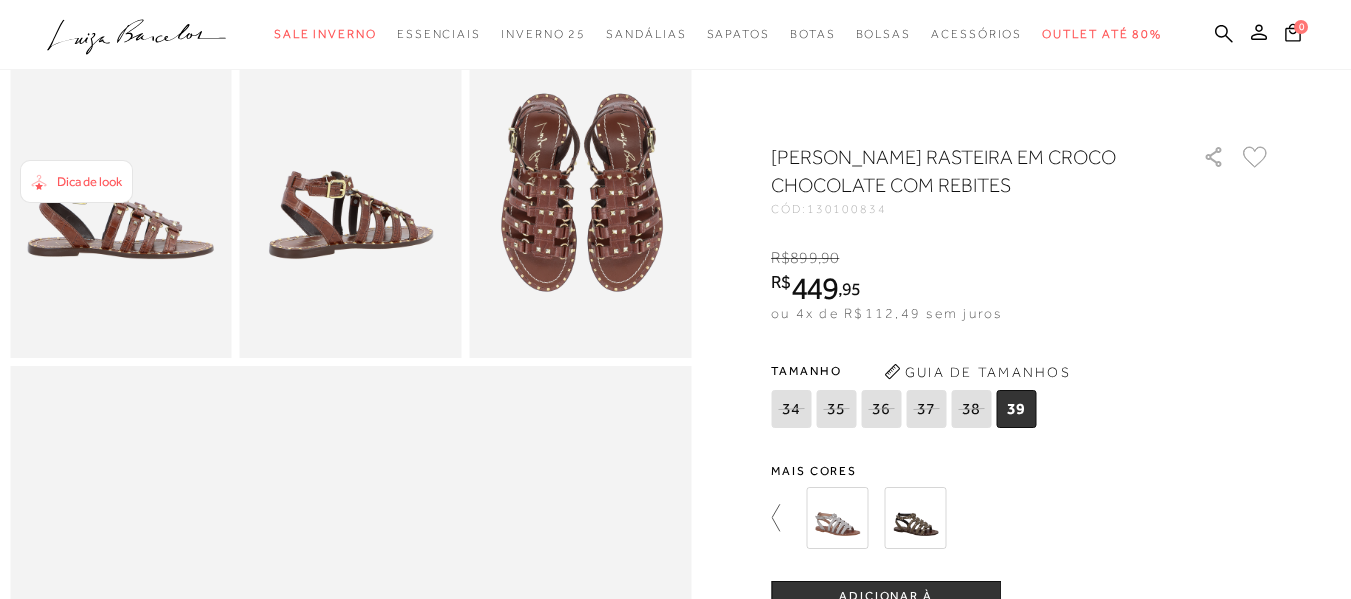 click 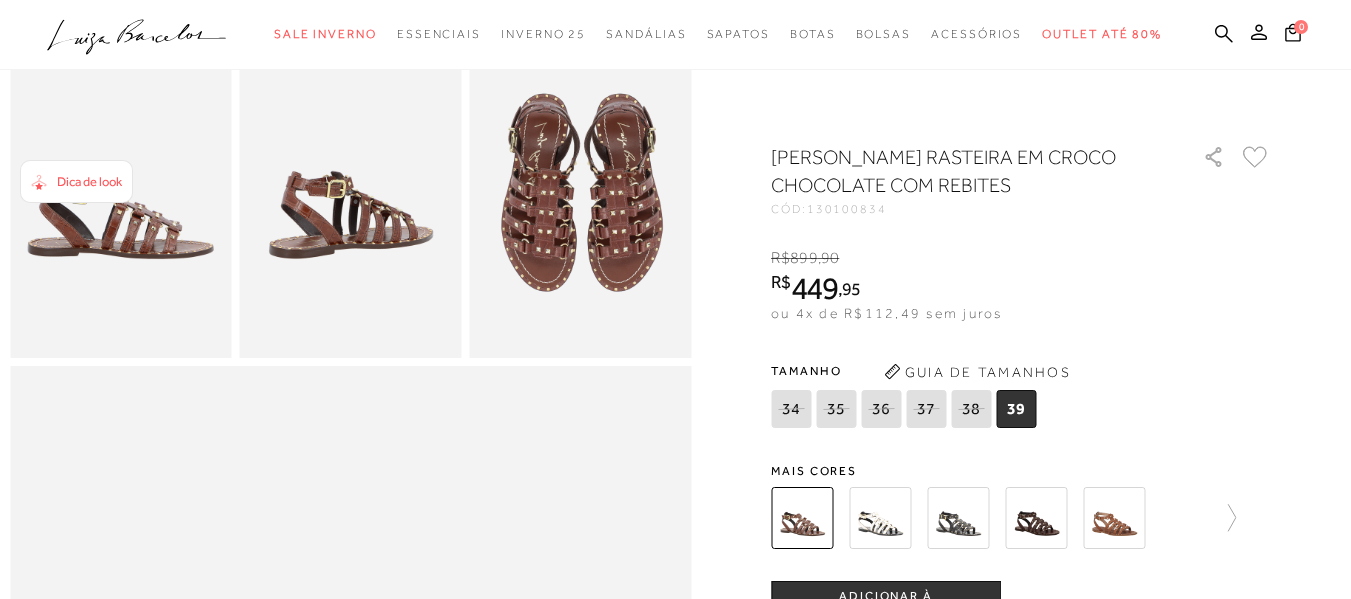 click at bounding box center (958, 518) 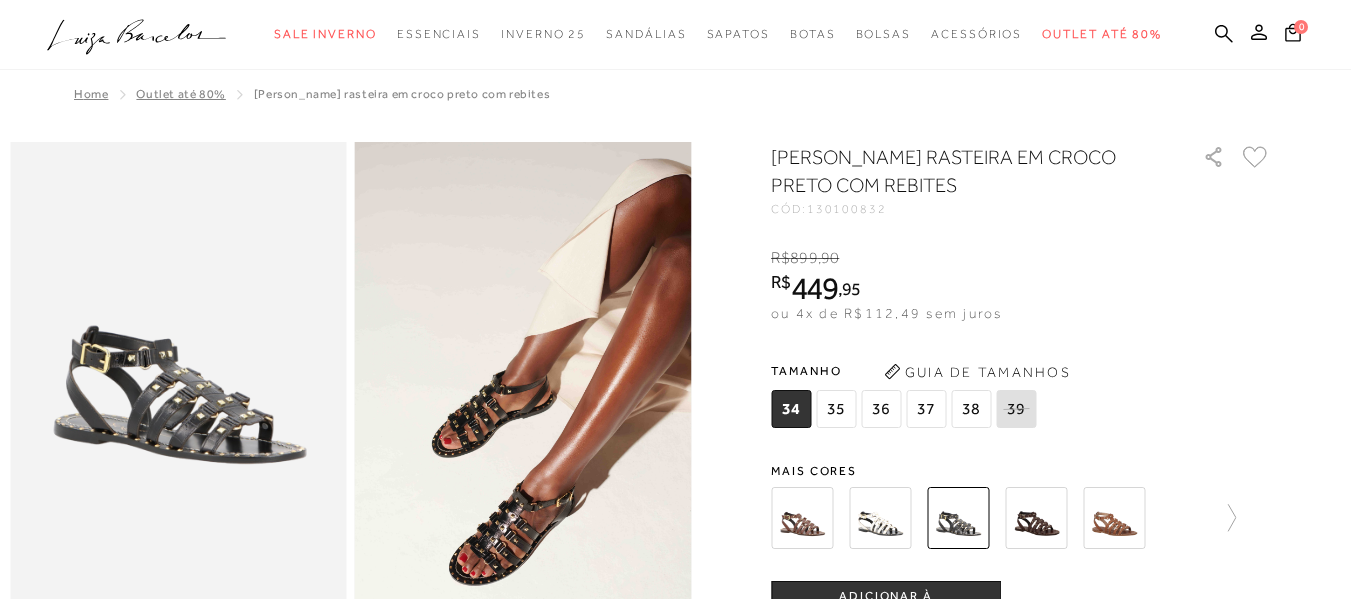 scroll, scrollTop: 0, scrollLeft: 0, axis: both 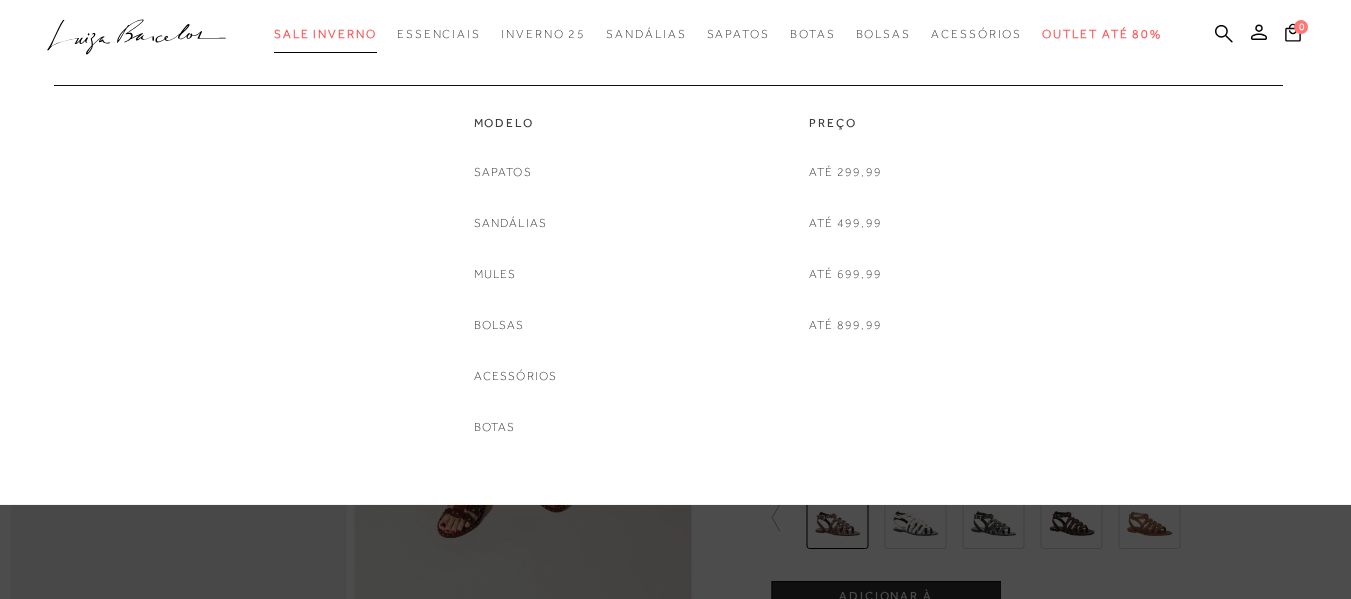 click on "Sale Inverno" at bounding box center (325, 34) 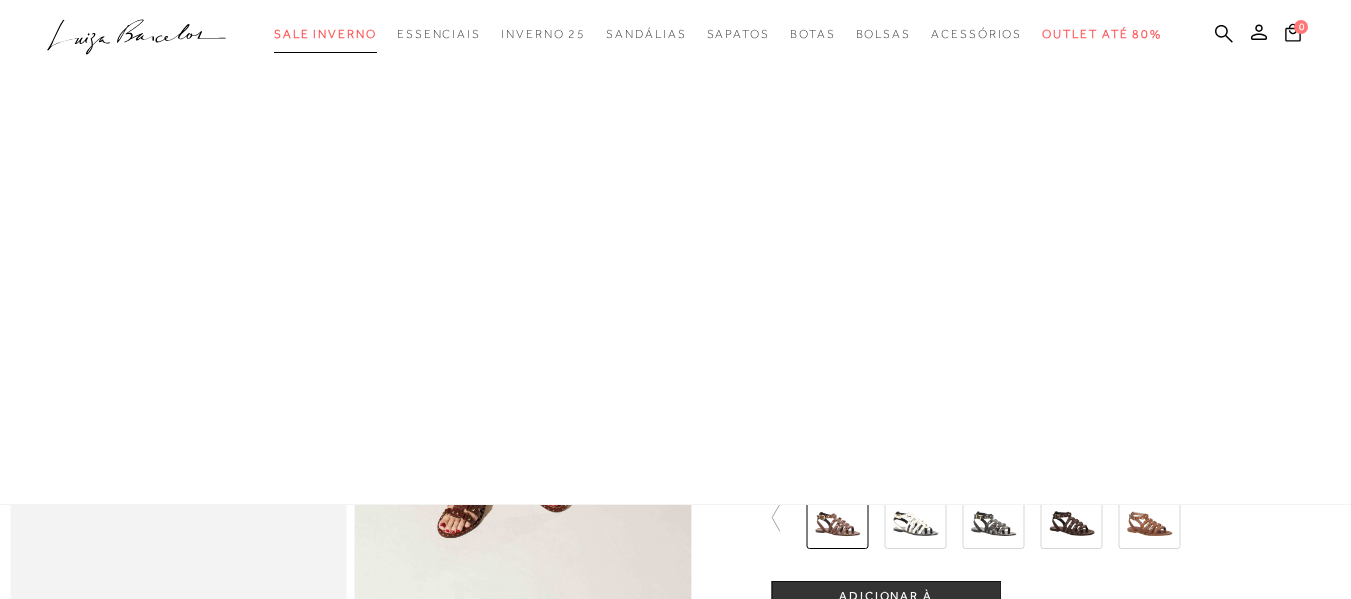 click on "Sale Inverno" at bounding box center (325, 34) 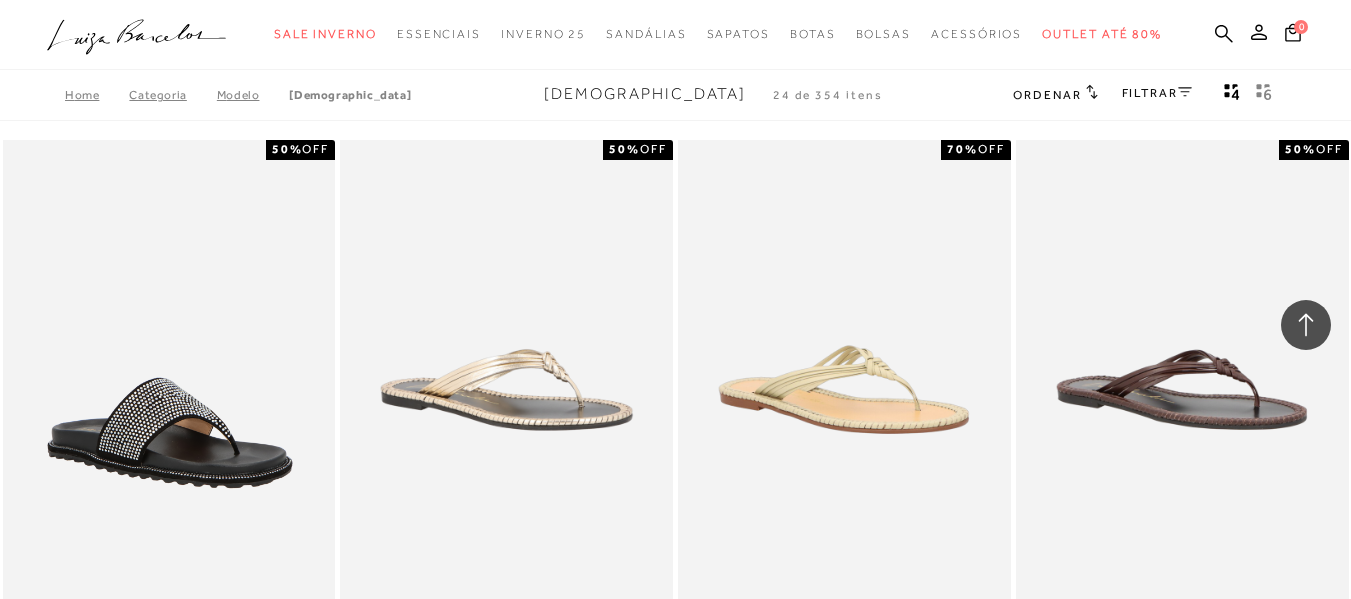 scroll, scrollTop: 2813, scrollLeft: 0, axis: vertical 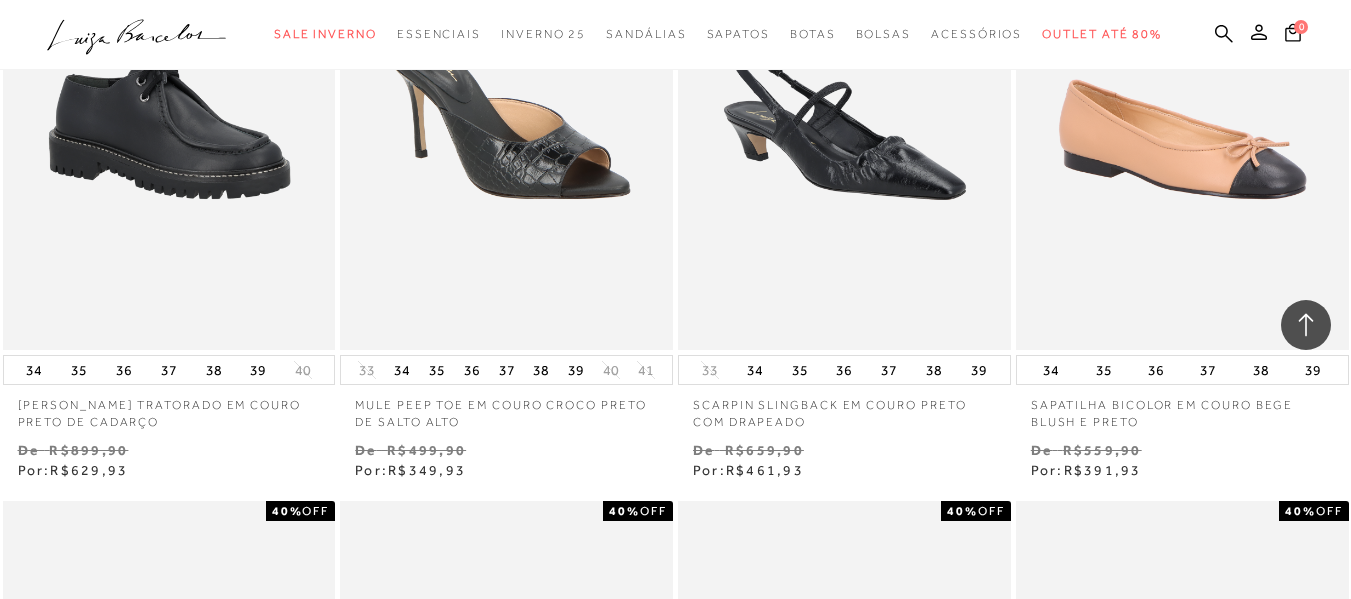 click on "MOSTRAR MAIS" at bounding box center (675, 2586) 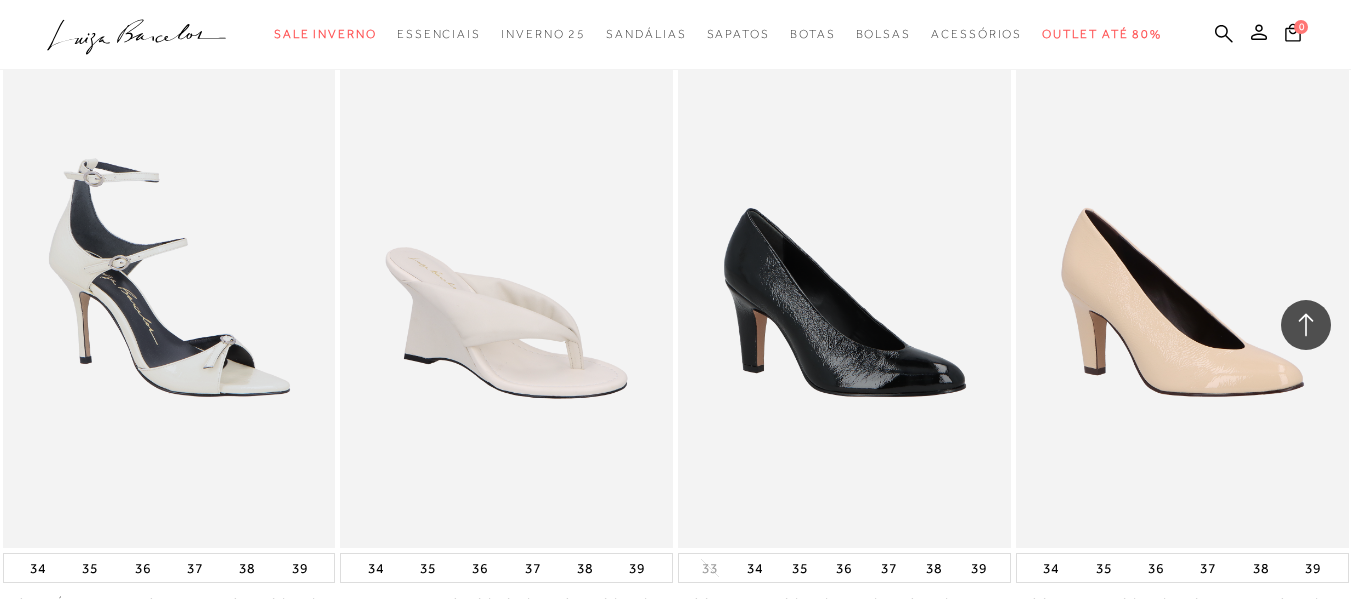 scroll, scrollTop: 0, scrollLeft: 0, axis: both 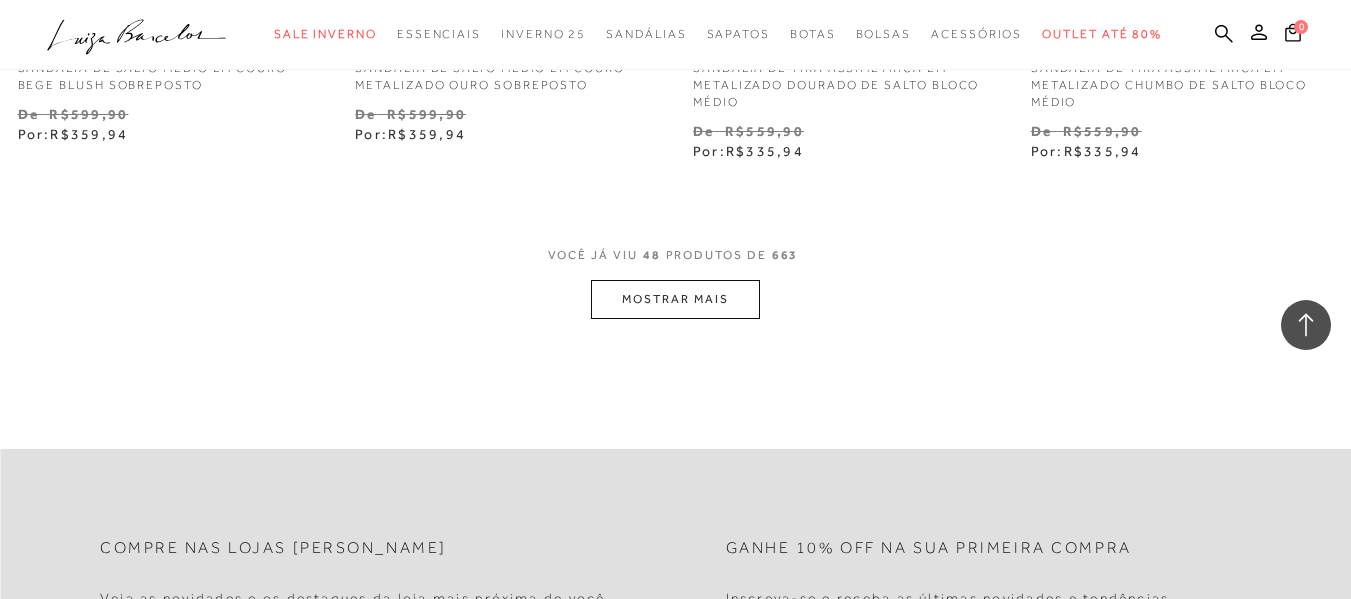 click on "MOSTRAR MAIS" at bounding box center (675, 299) 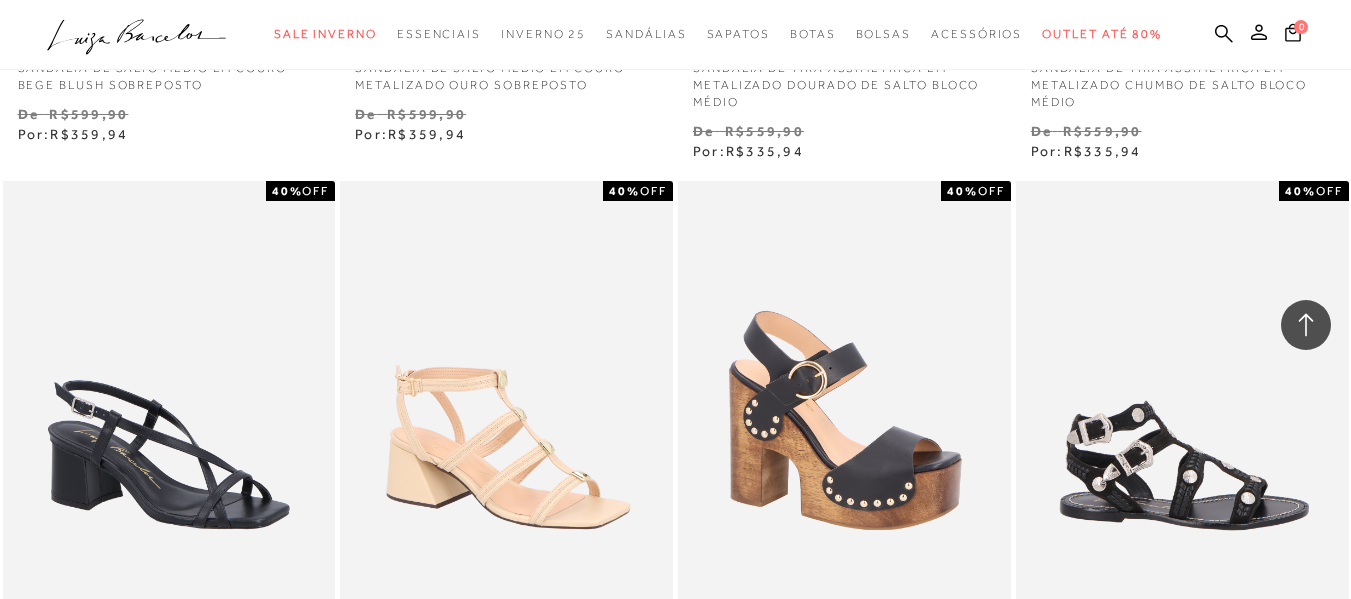 click at bounding box center (1183, 430) 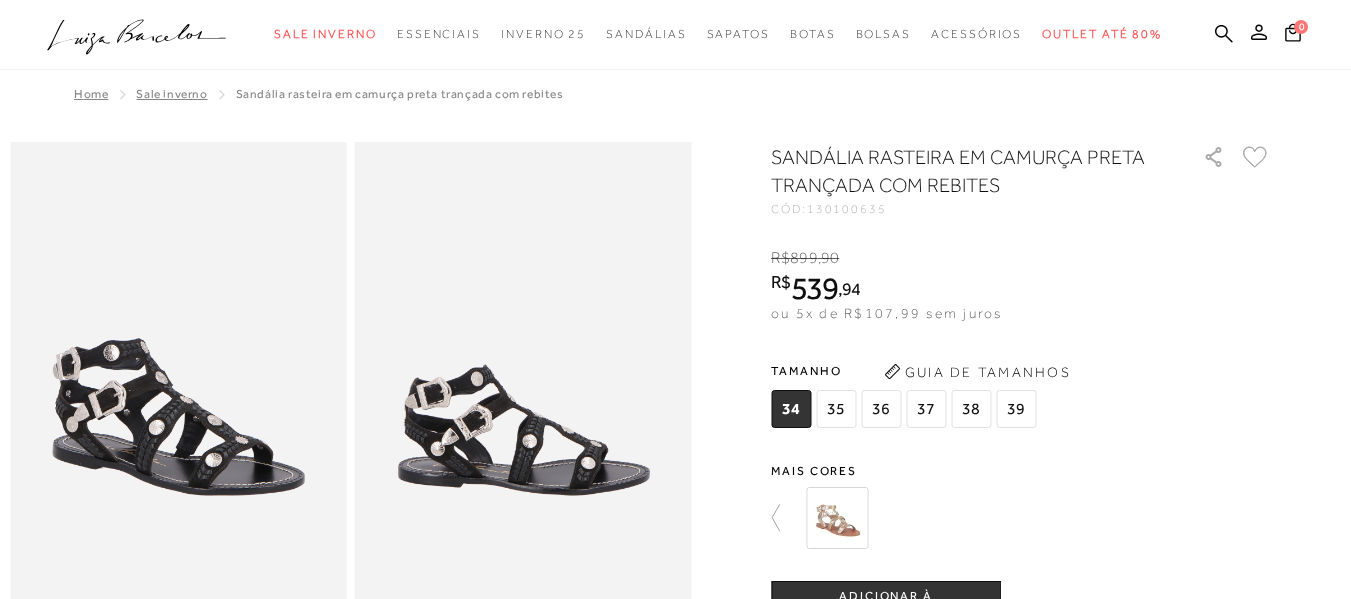 click on "35" at bounding box center [836, 409] 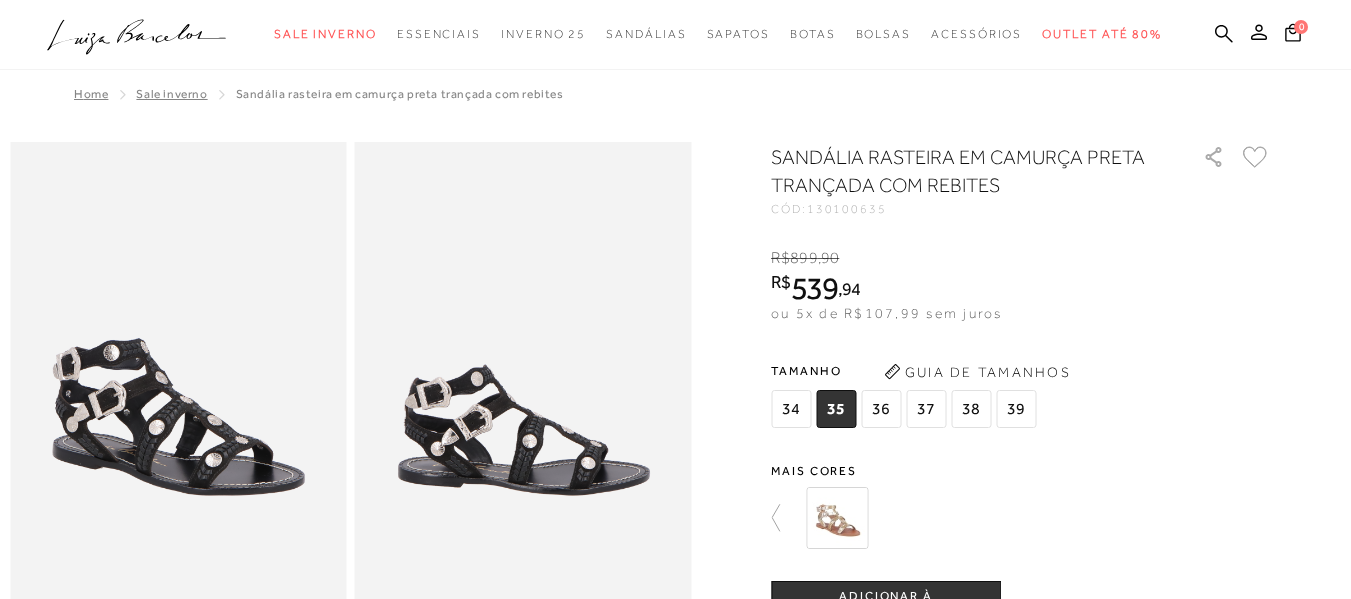 scroll, scrollTop: 0, scrollLeft: 0, axis: both 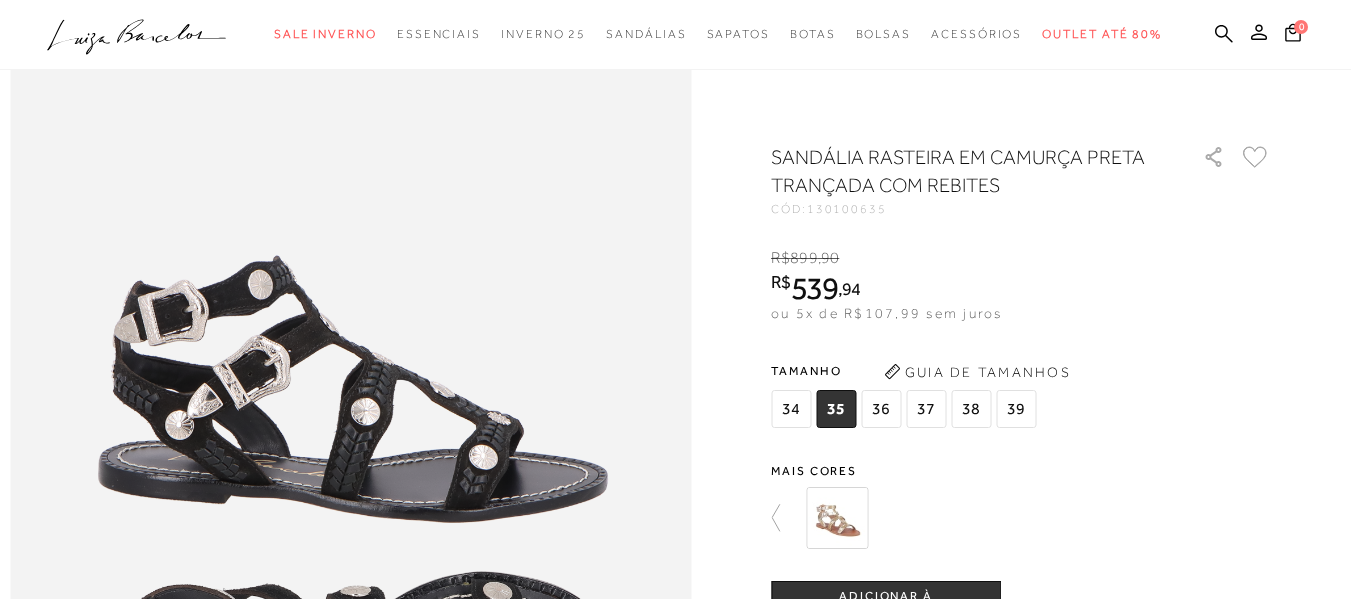 click at bounding box center [675, 124] 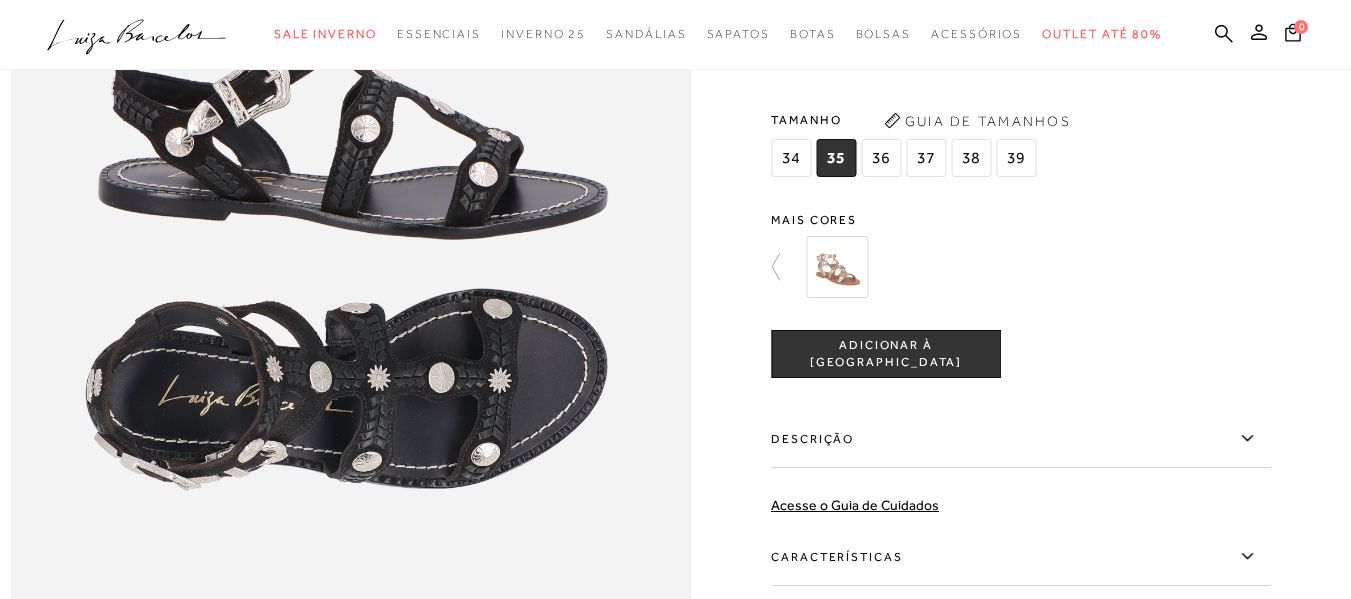 scroll, scrollTop: 1308, scrollLeft: 0, axis: vertical 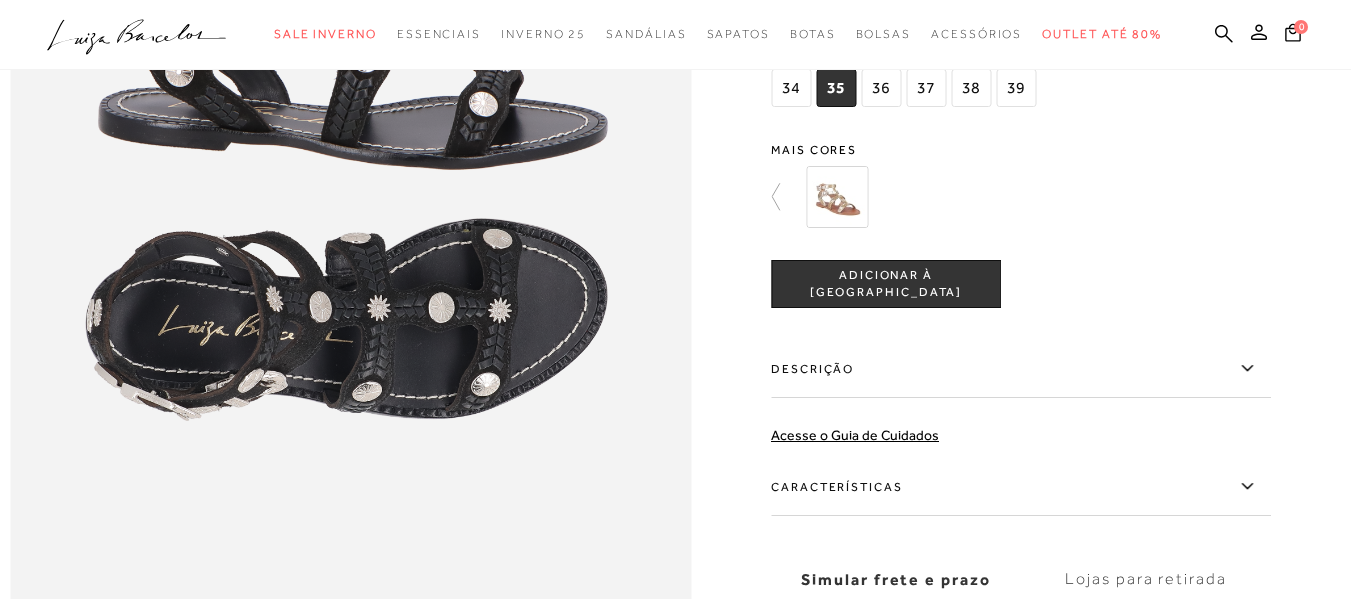 click on "ADICIONAR À SACOLA" at bounding box center (886, 283) 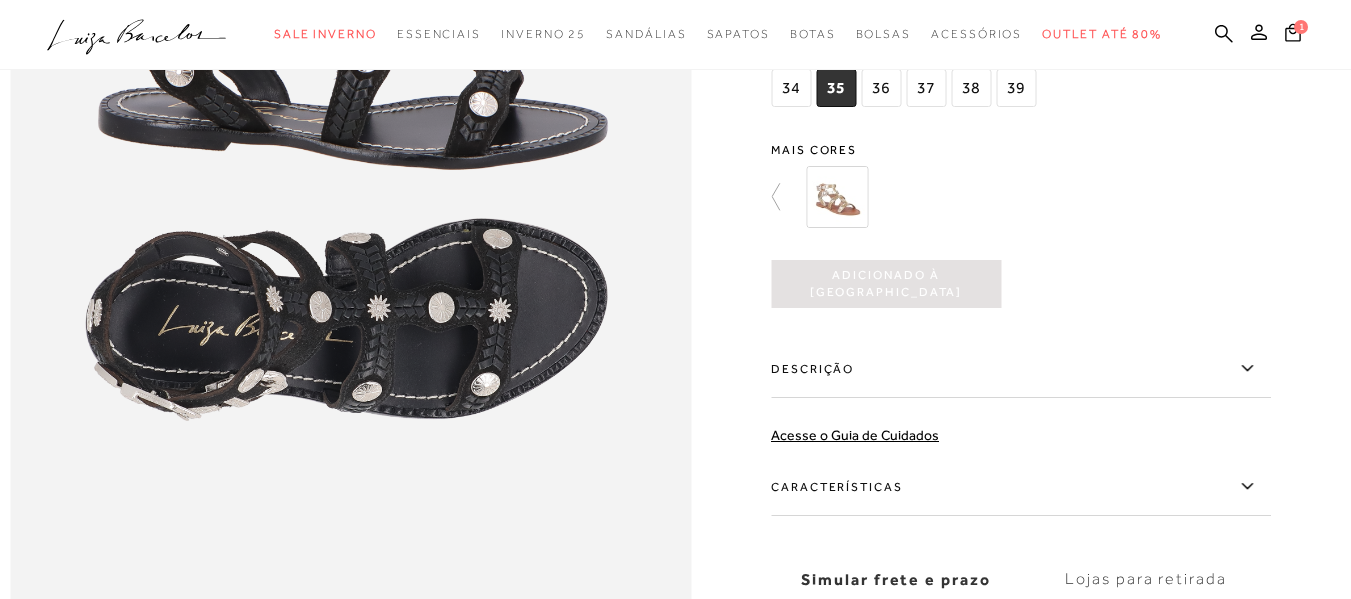 scroll, scrollTop: 0, scrollLeft: 0, axis: both 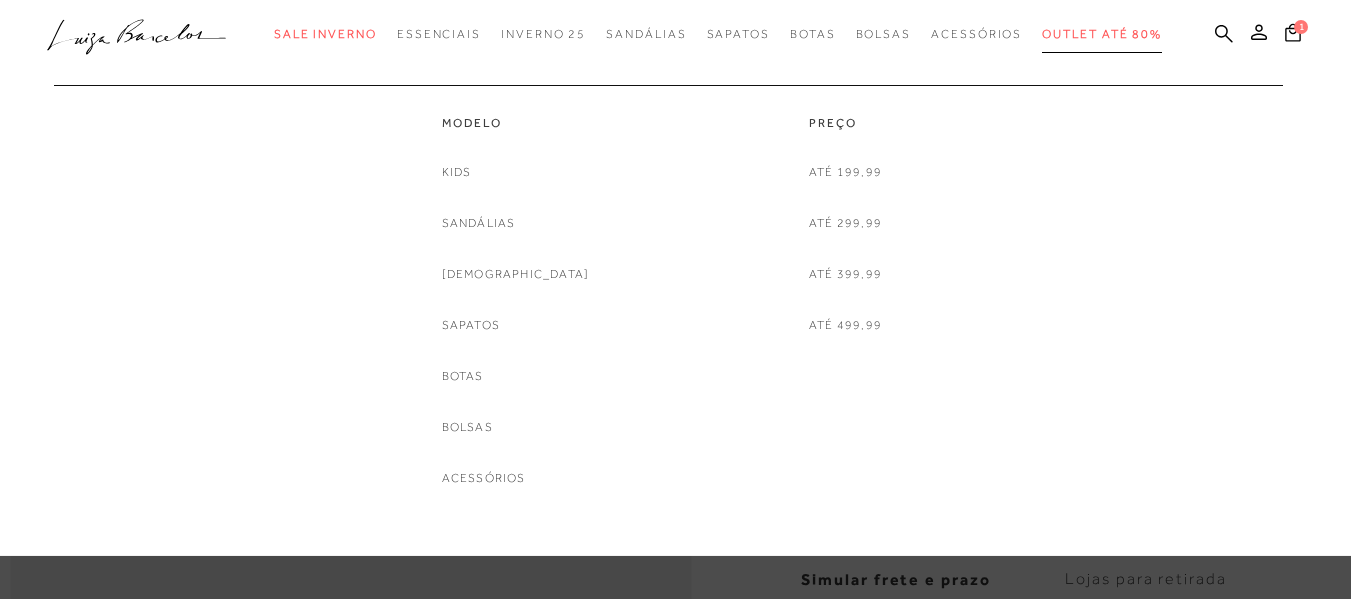 click on "Outlet até 80%" at bounding box center (1102, 34) 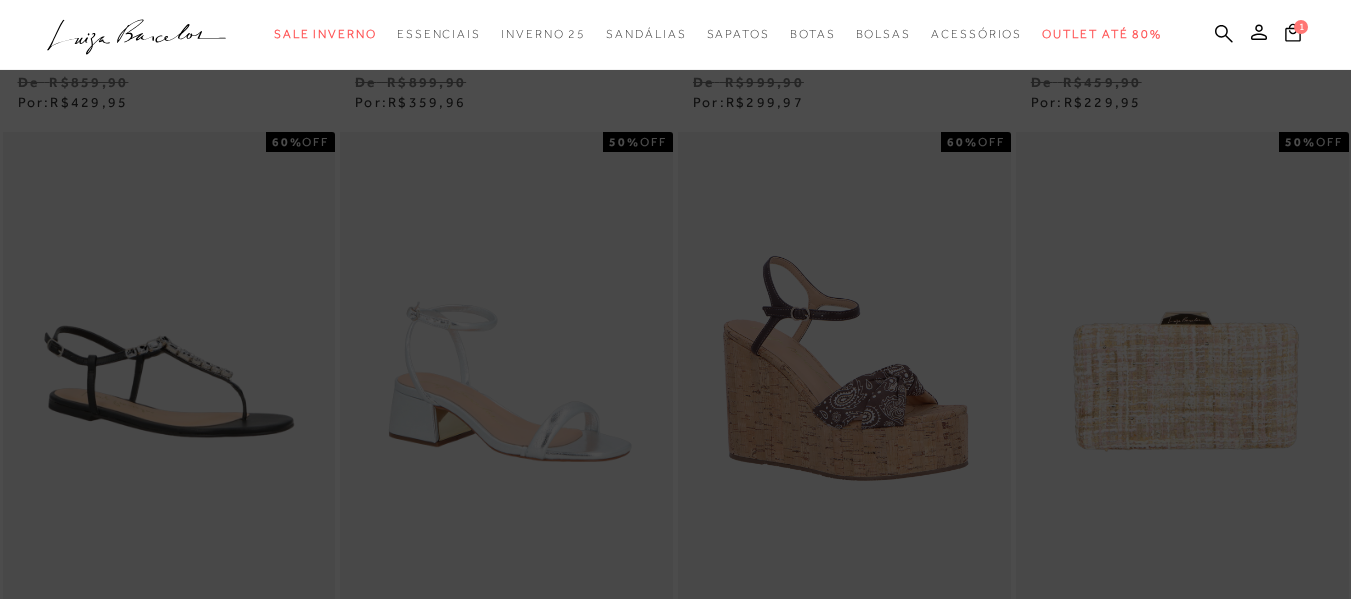 scroll, scrollTop: 0, scrollLeft: 0, axis: both 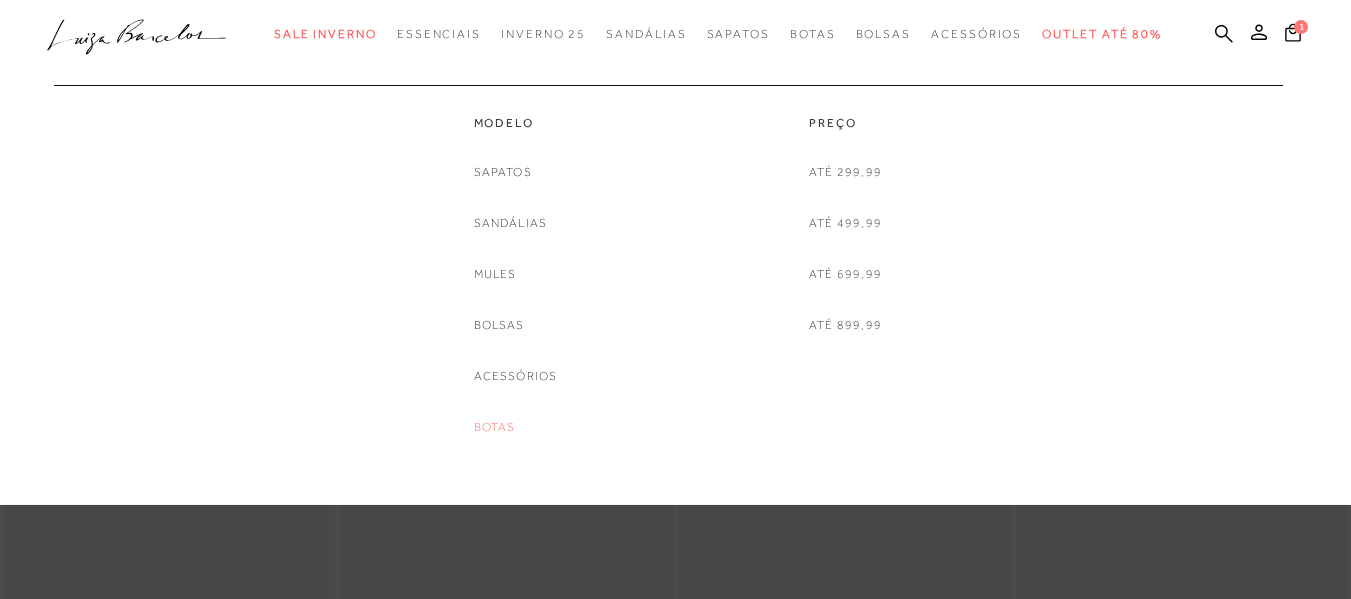 click on "Botas" at bounding box center (495, 427) 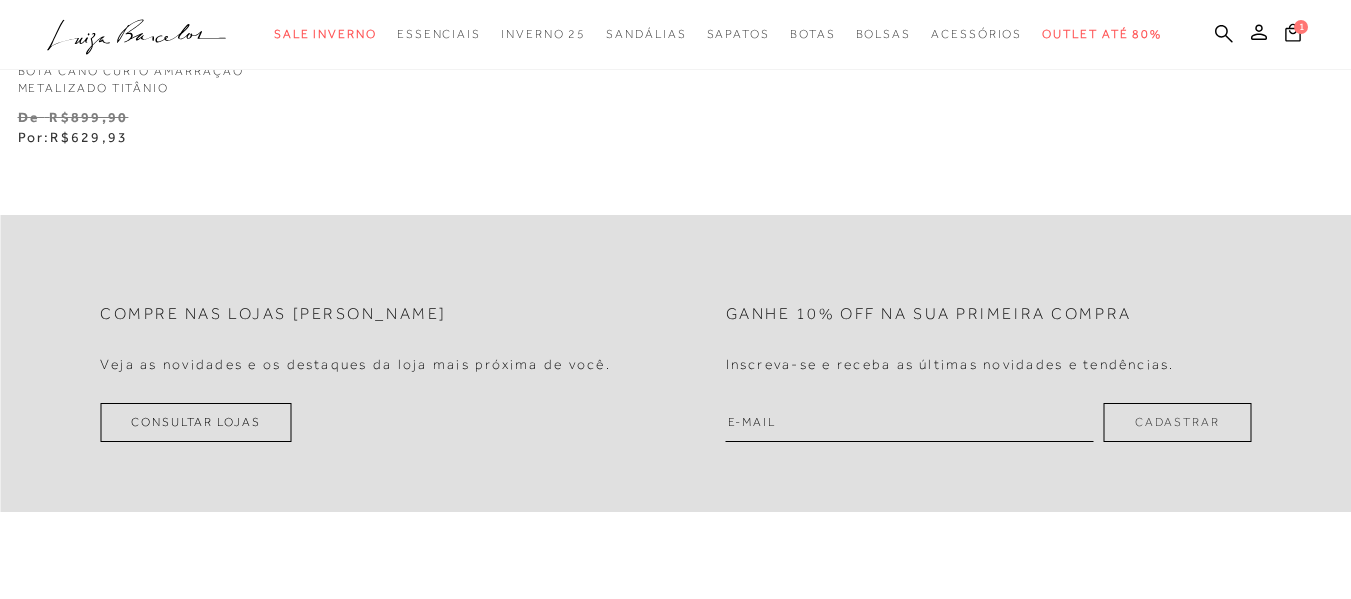 scroll, scrollTop: 6, scrollLeft: 0, axis: vertical 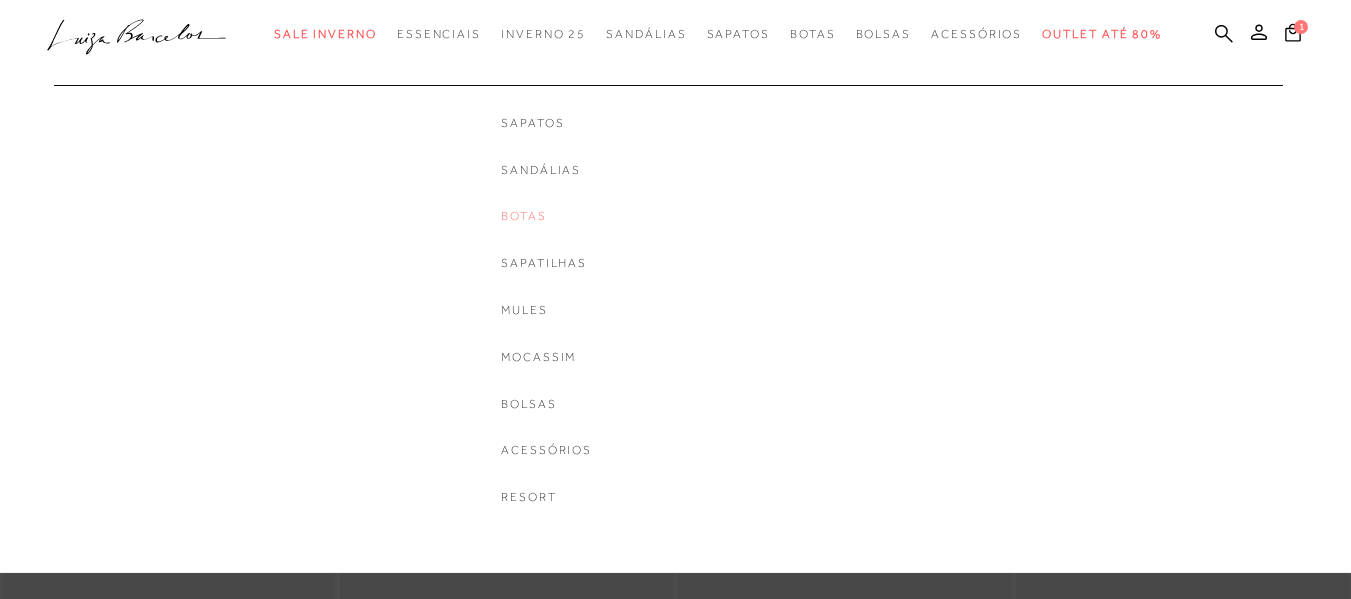 click on "Botas" at bounding box center [546, 216] 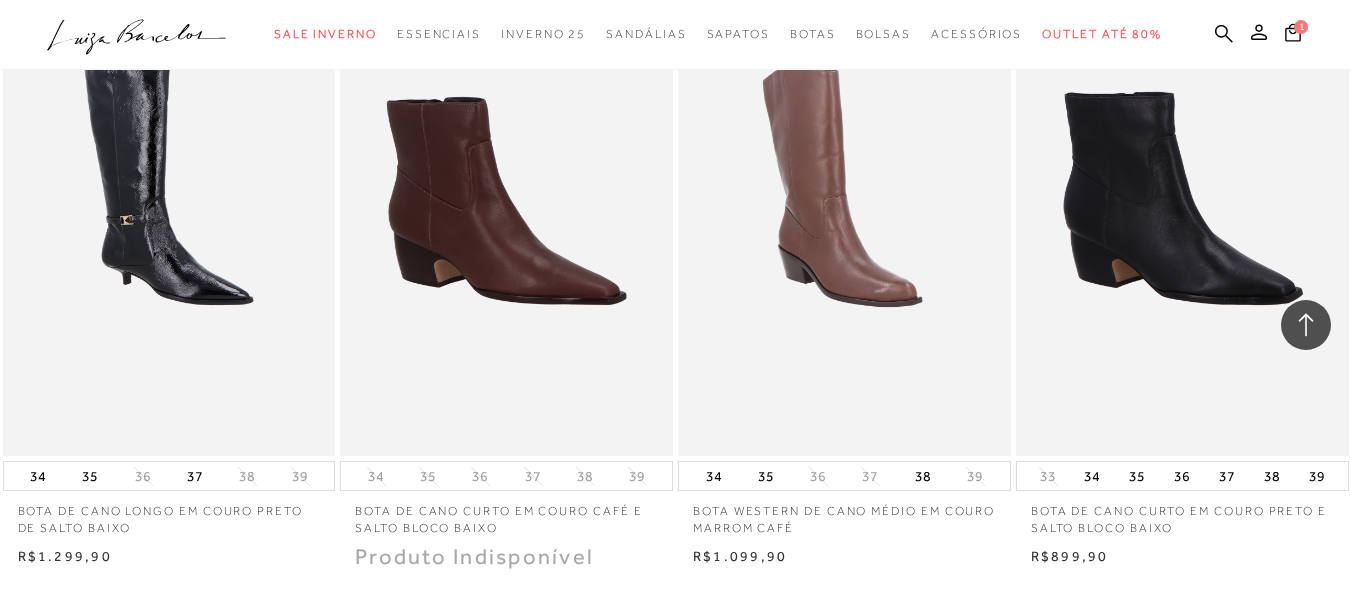 scroll, scrollTop: 3622, scrollLeft: 0, axis: vertical 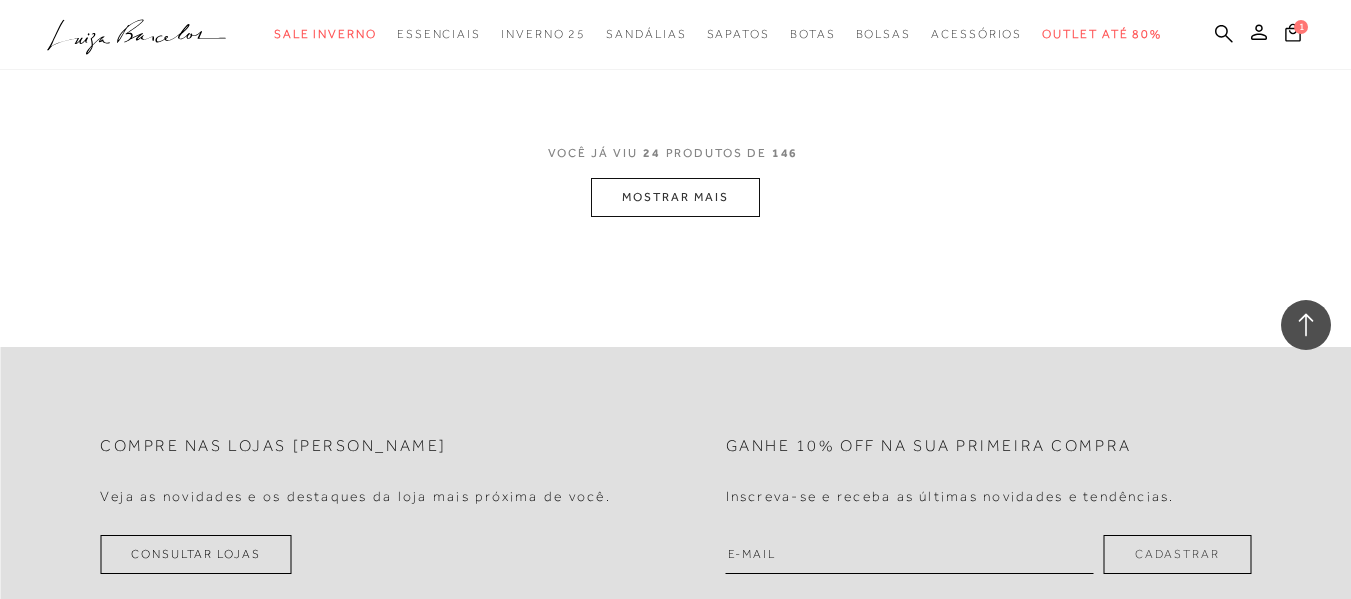 click on "MOSTRAR MAIS" at bounding box center [675, 197] 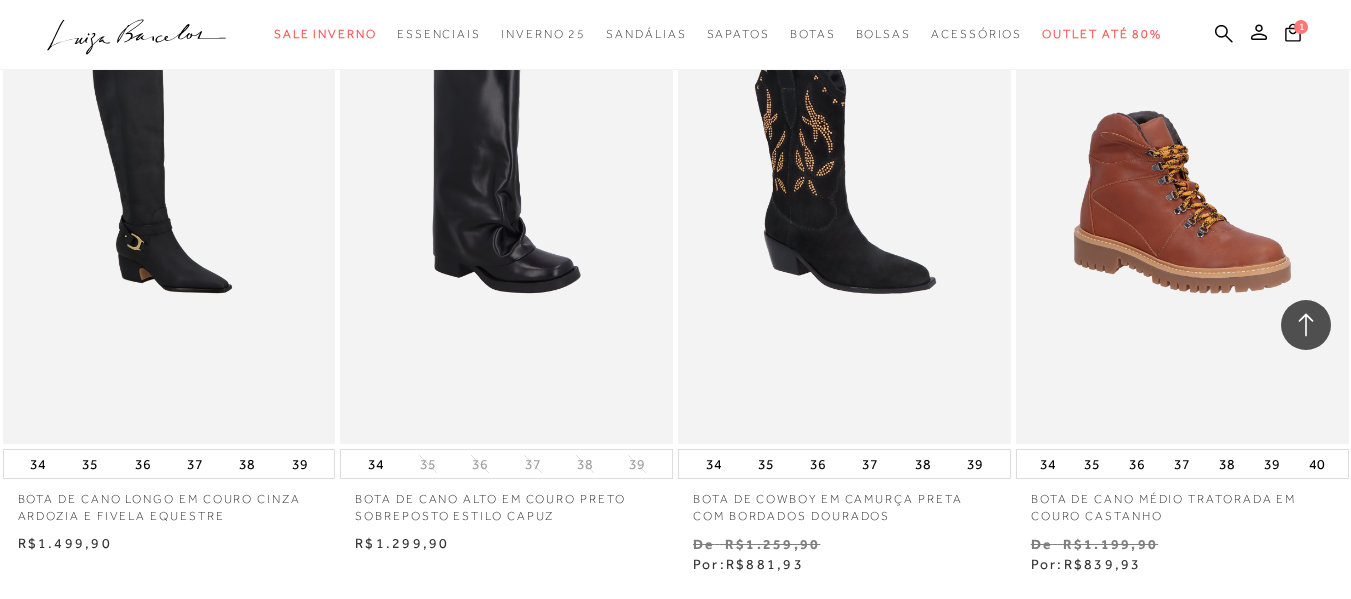 scroll, scrollTop: 7448, scrollLeft: 0, axis: vertical 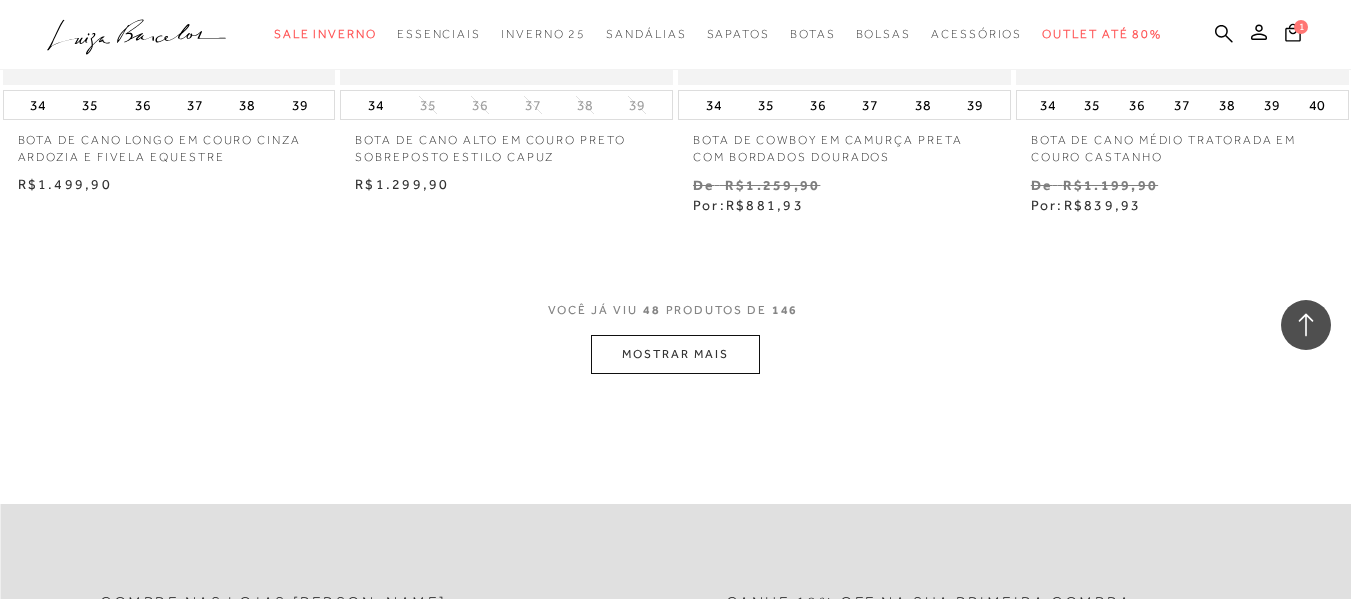click on "MOSTRAR MAIS" at bounding box center (675, 354) 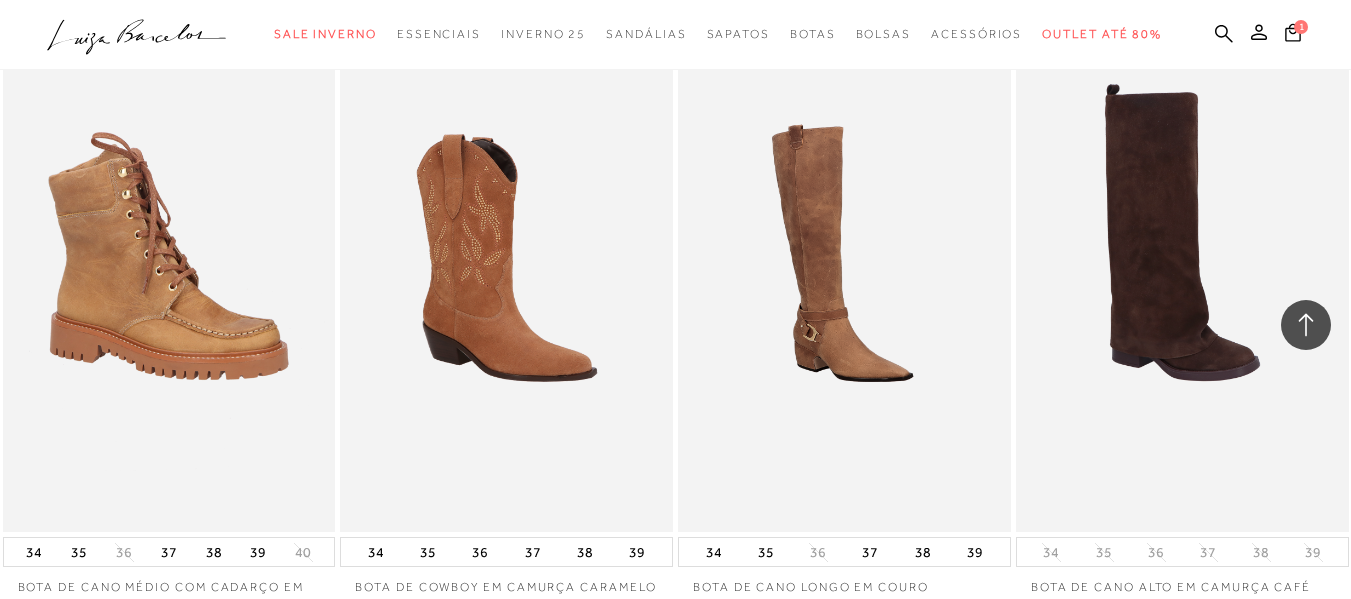 scroll, scrollTop: 10976, scrollLeft: 0, axis: vertical 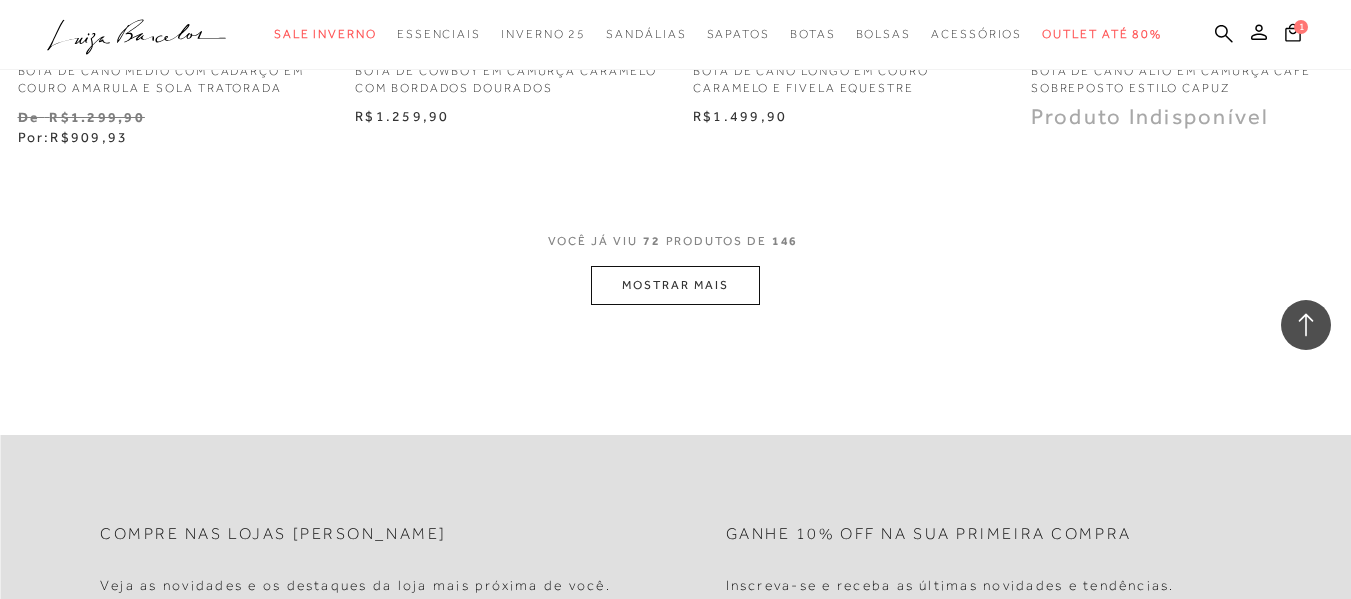 click on "MOSTRAR MAIS" at bounding box center (675, 285) 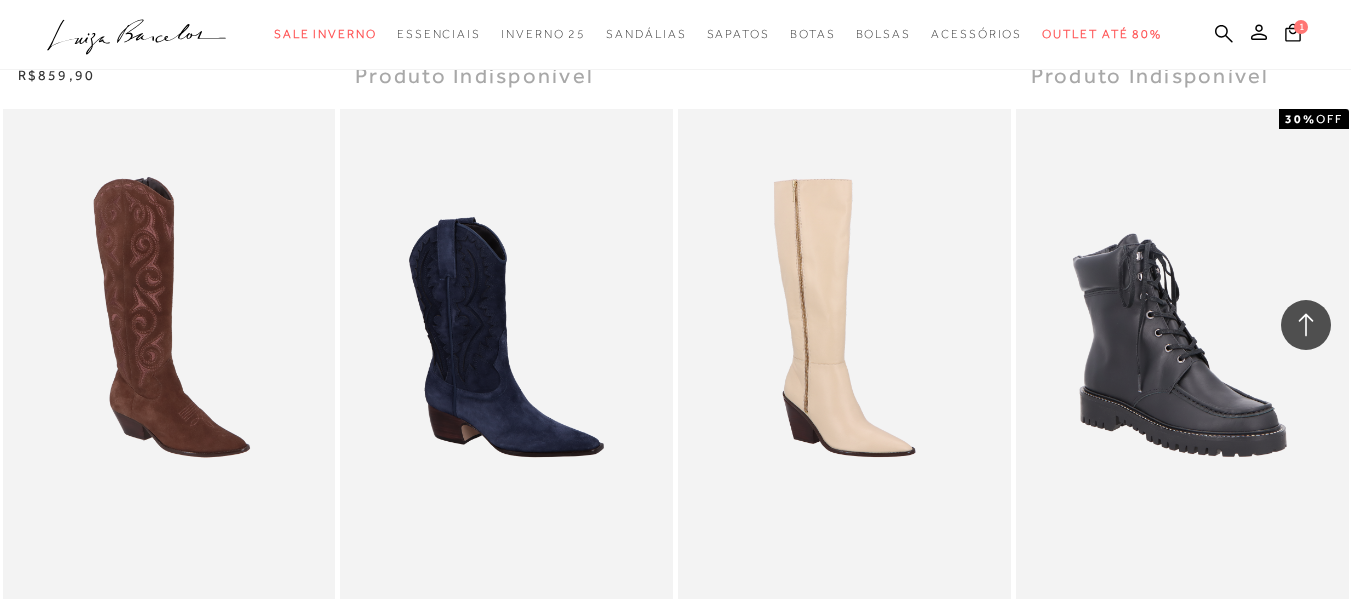 scroll, scrollTop: 14979, scrollLeft: 0, axis: vertical 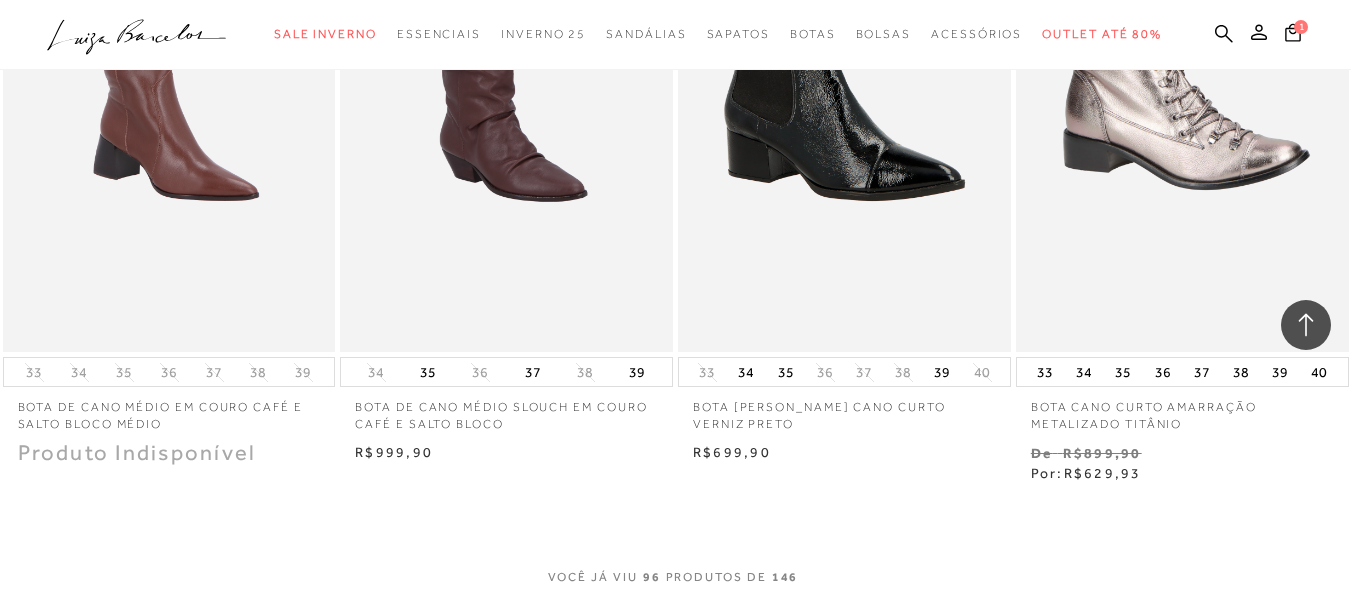 click on "MOSTRAR MAIS" at bounding box center [675, 621] 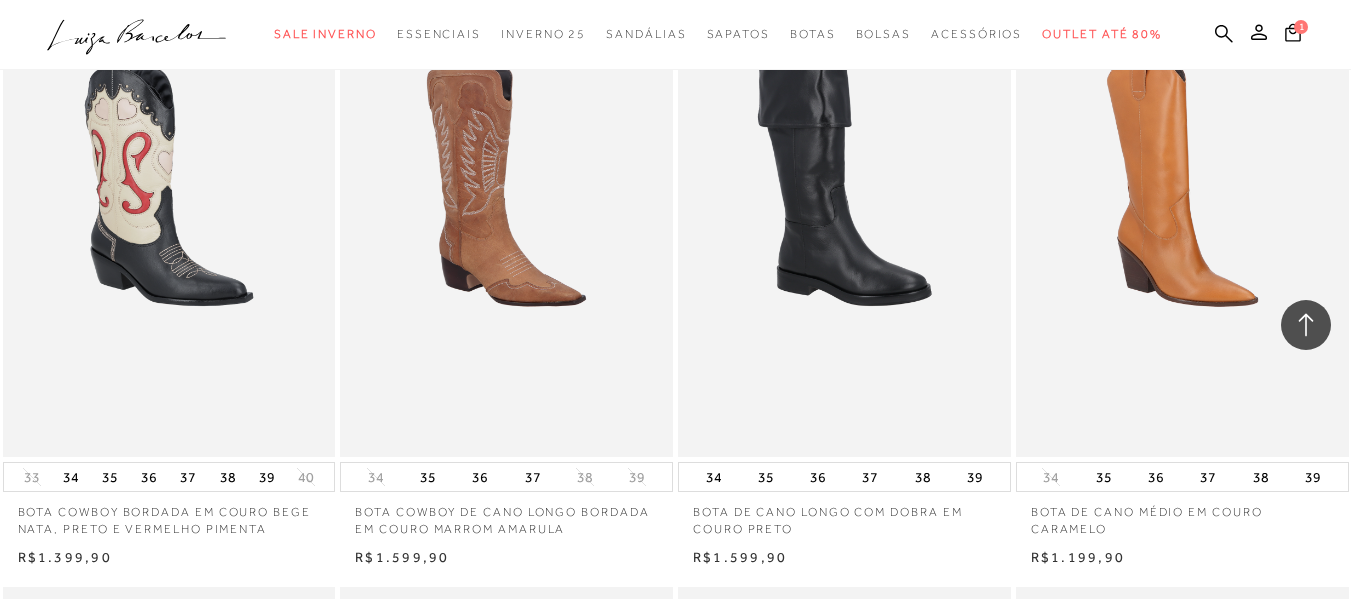 scroll, scrollTop: 22224, scrollLeft: 0, axis: vertical 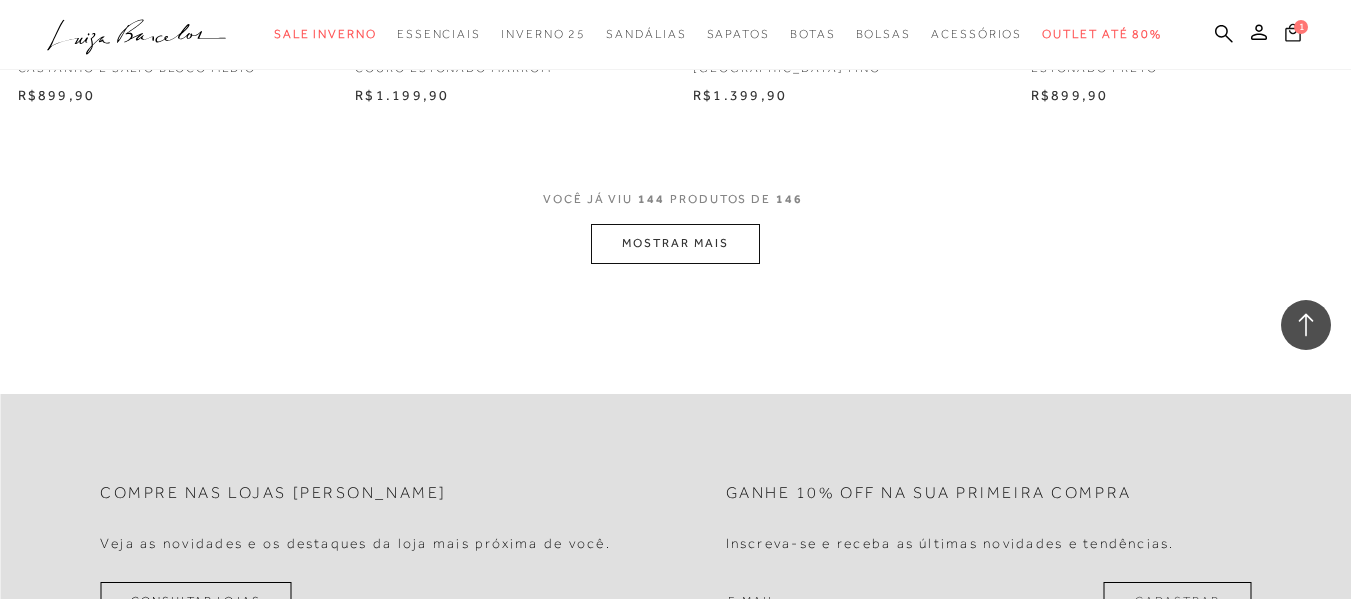 click on "1" at bounding box center (1301, 27) 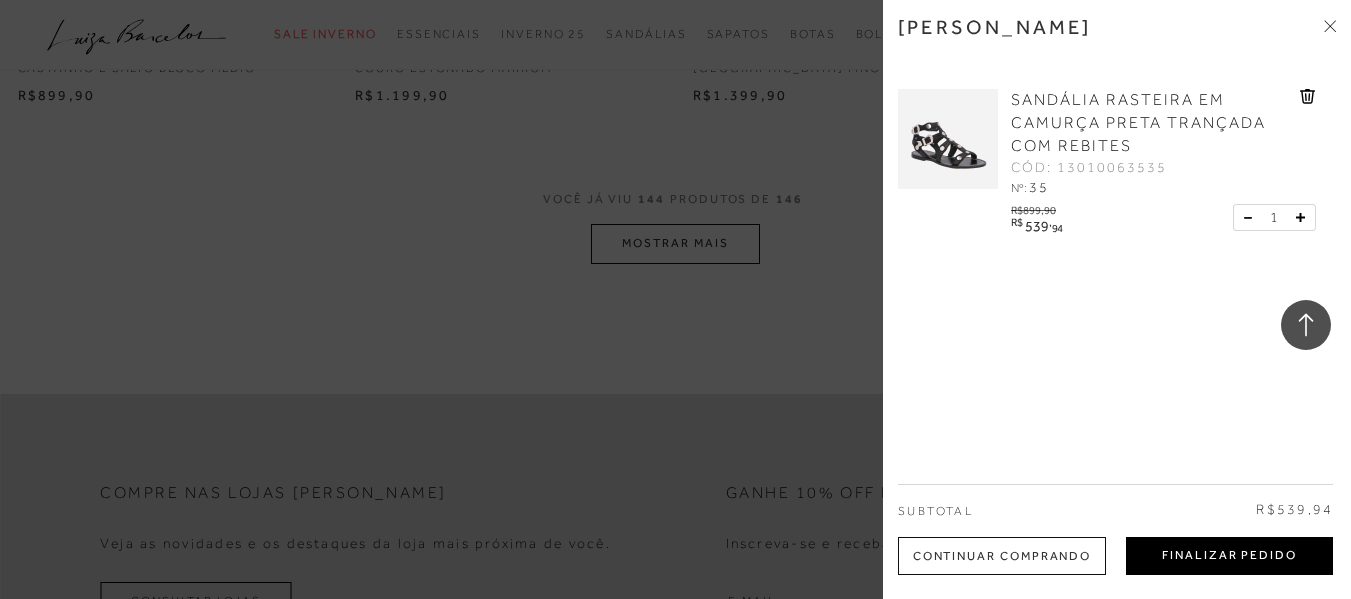 click on "Finalizar Pedido" at bounding box center [1229, 556] 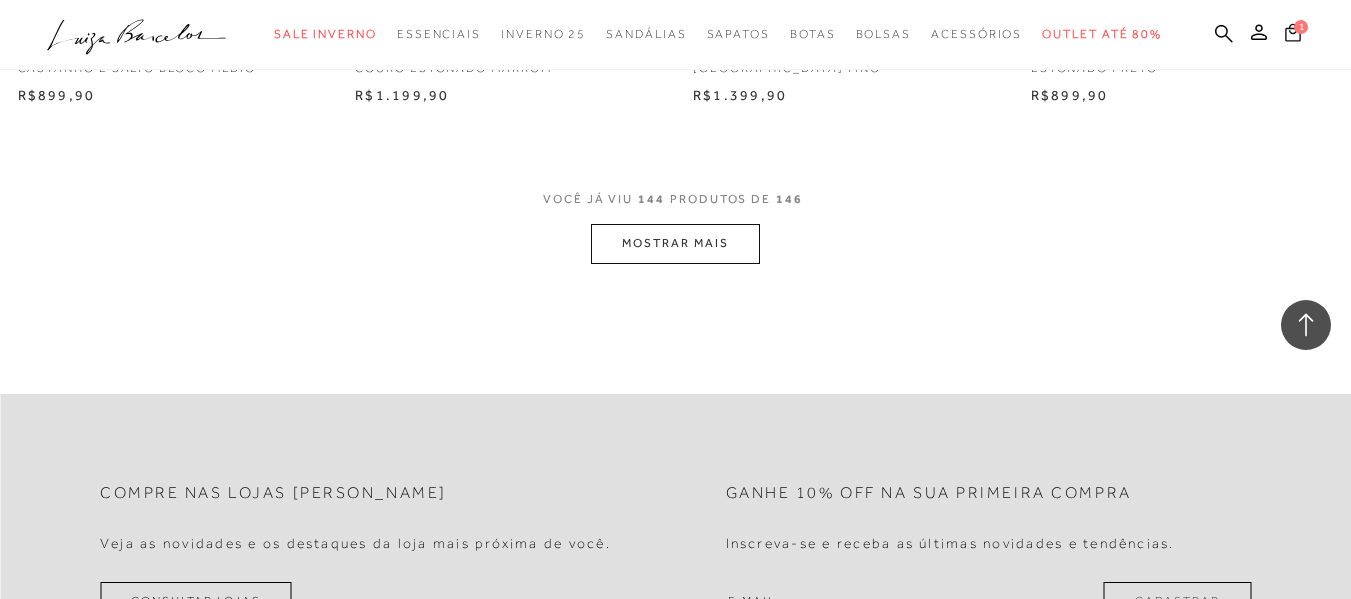 click on "1" at bounding box center (1301, 27) 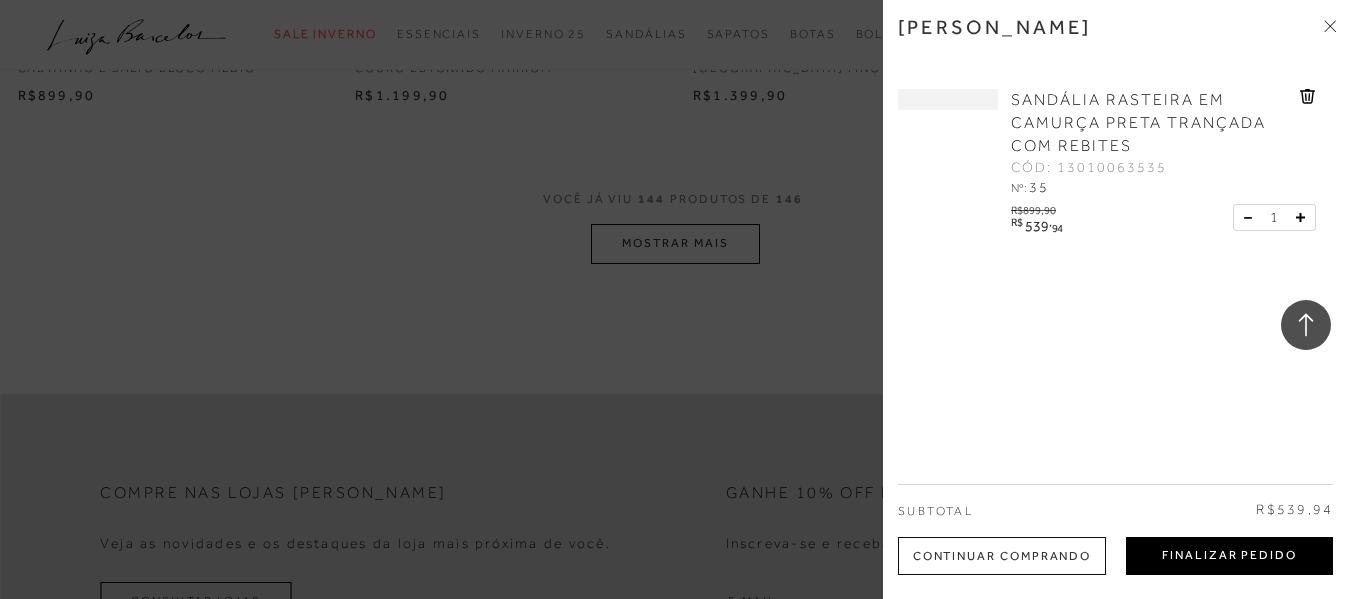 click on "Finalizar Pedido" at bounding box center [1229, 556] 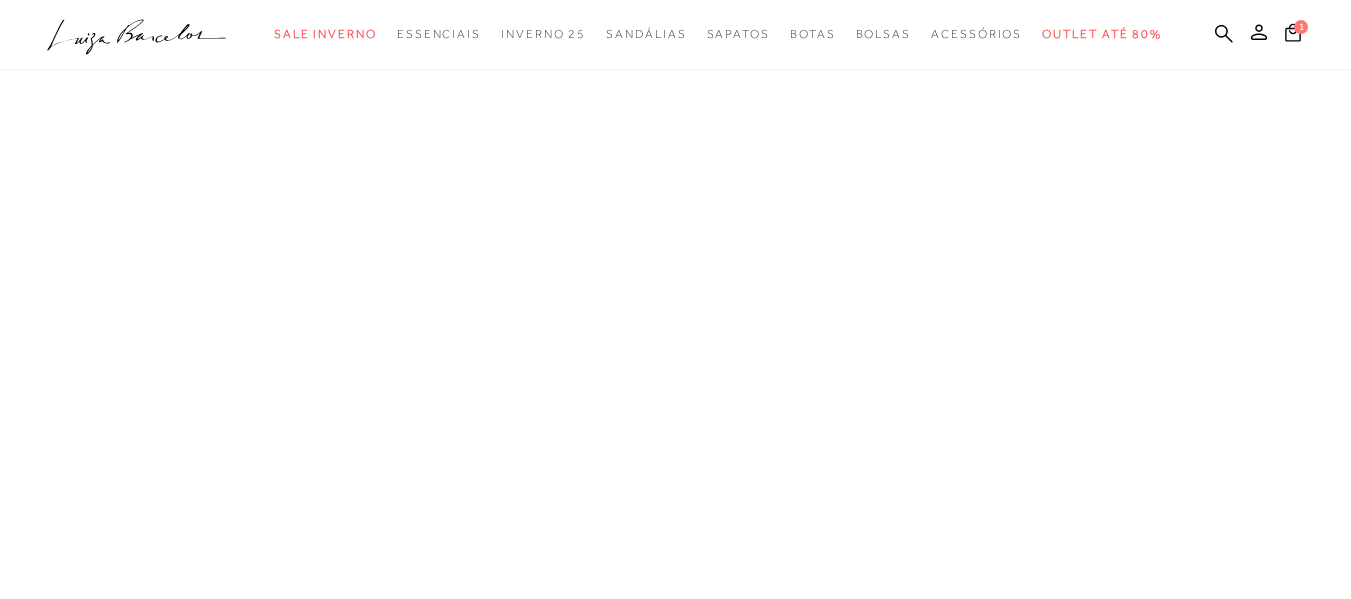 scroll, scrollTop: 238, scrollLeft: 0, axis: vertical 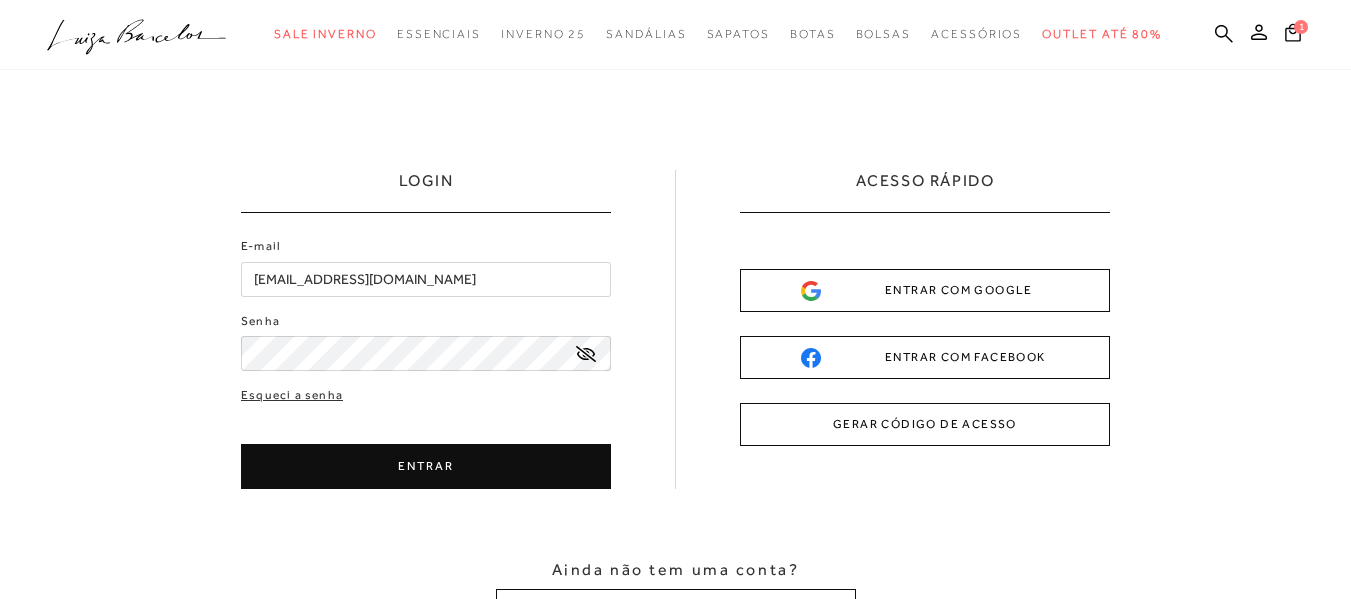 click on "ENTRAR" at bounding box center [426, 466] 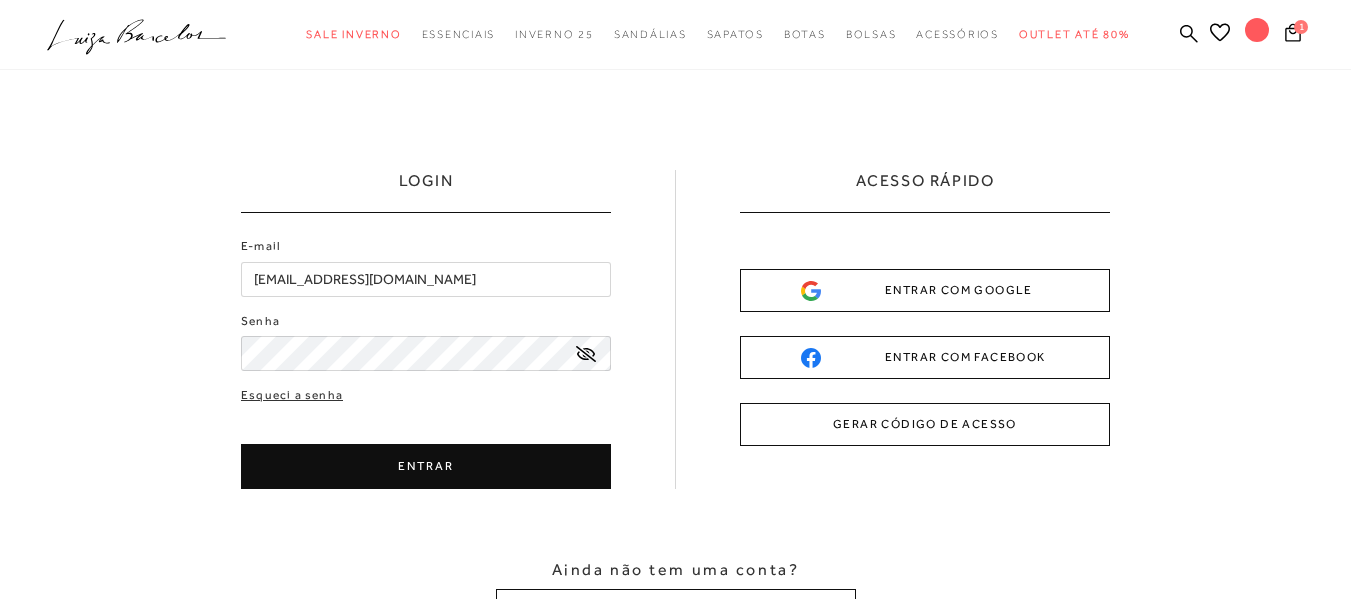 click on "ENTRAR" at bounding box center [426, 466] 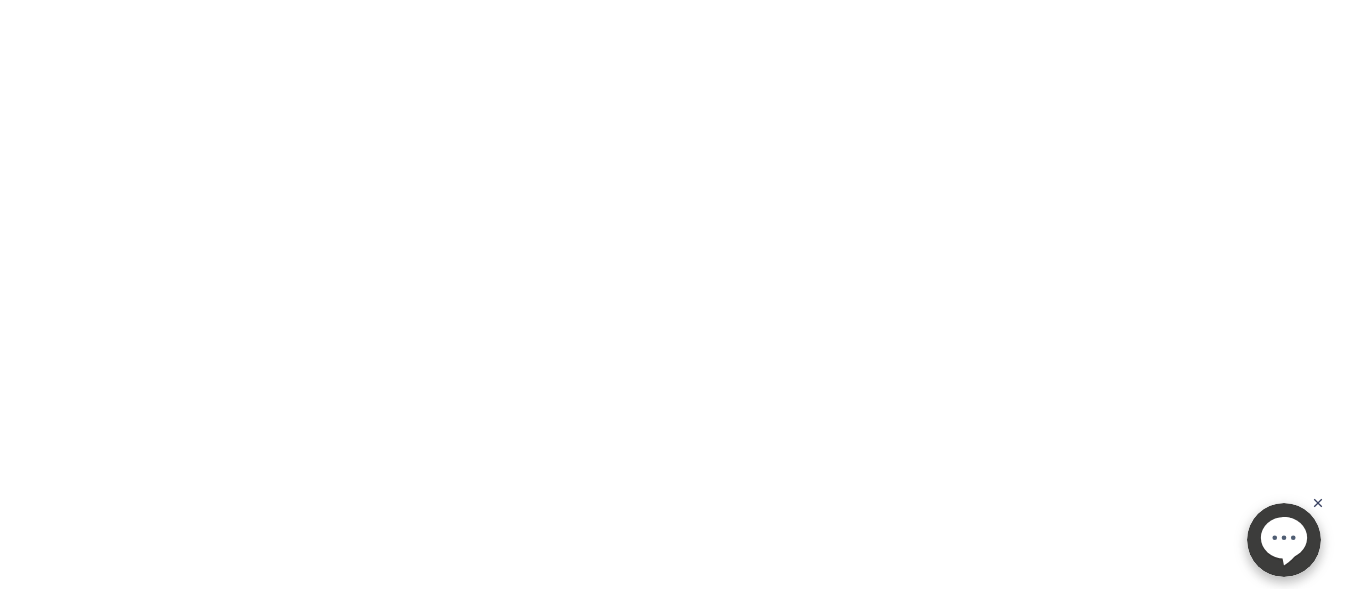 scroll, scrollTop: 0, scrollLeft: 0, axis: both 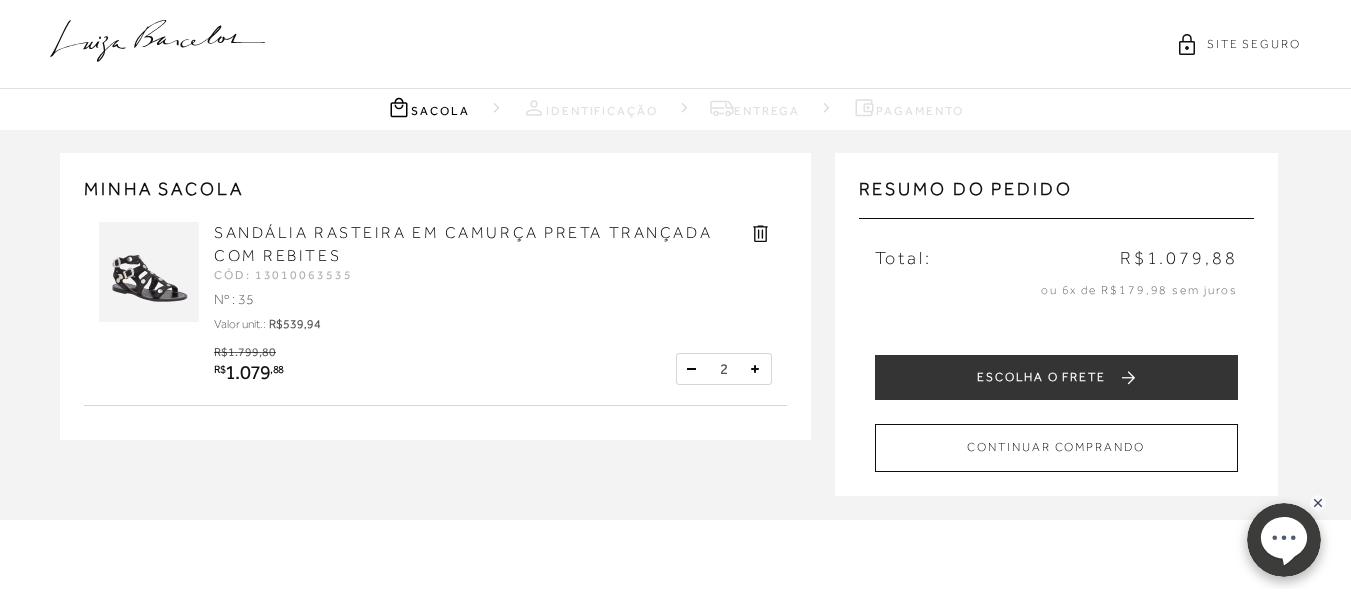 click at bounding box center (692, 369) 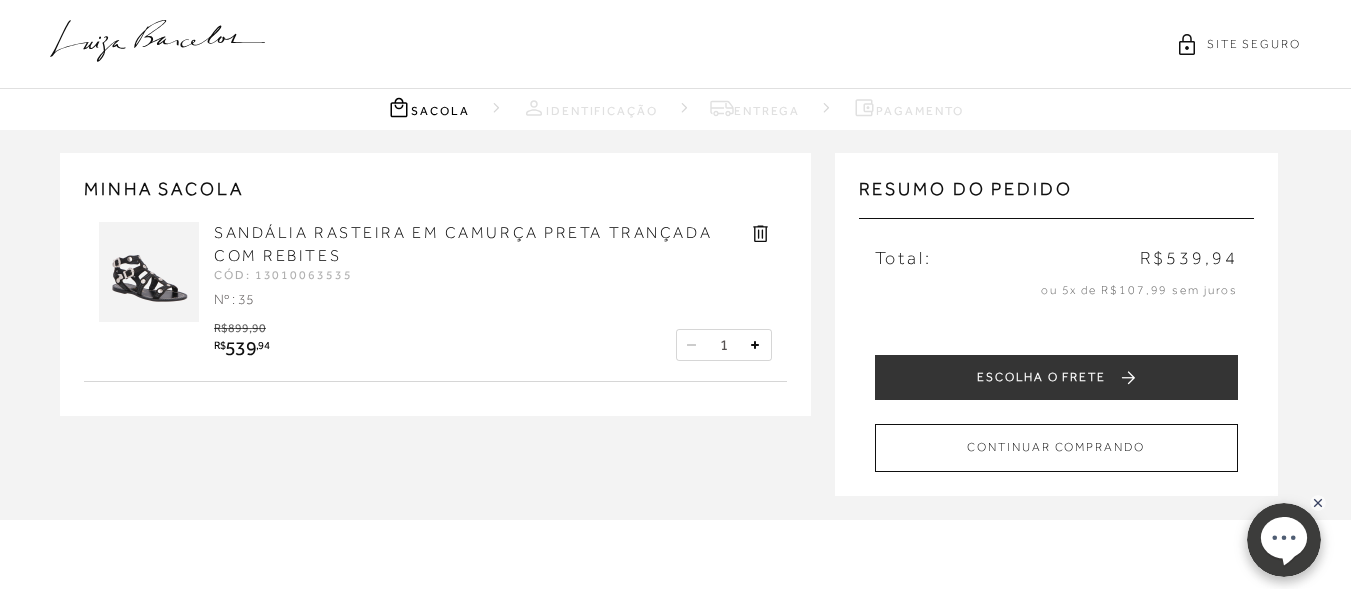scroll, scrollTop: 0, scrollLeft: 0, axis: both 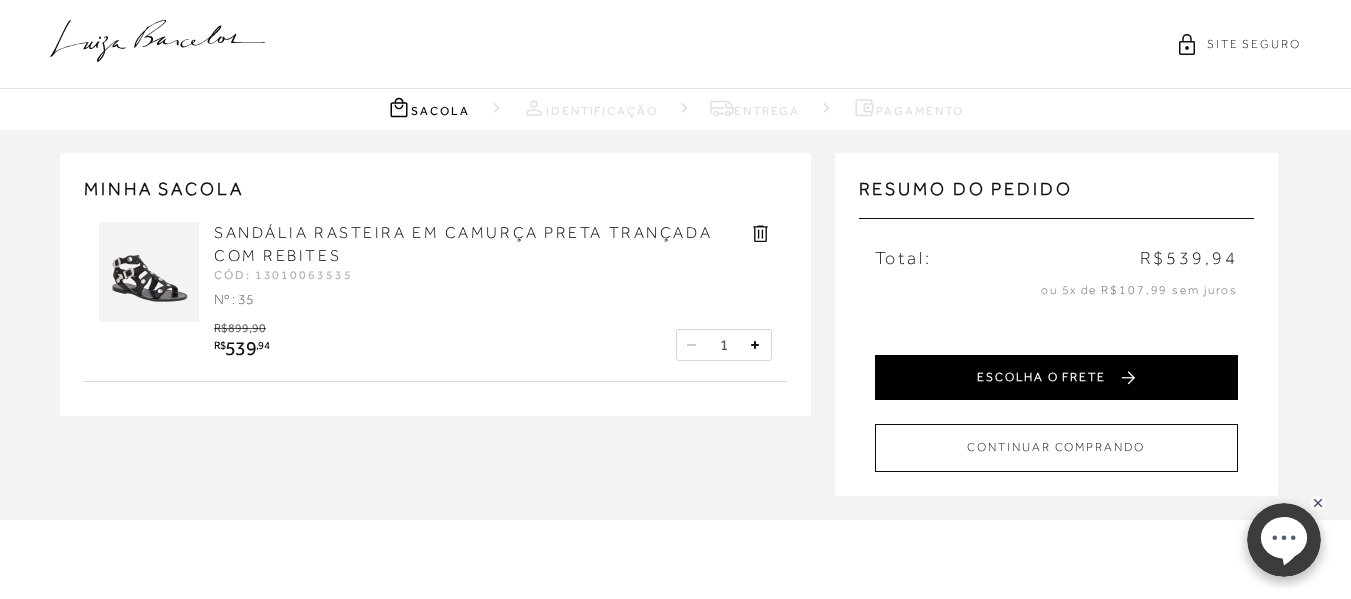 click on "ESCOLHA O FRETE" at bounding box center (1056, 377) 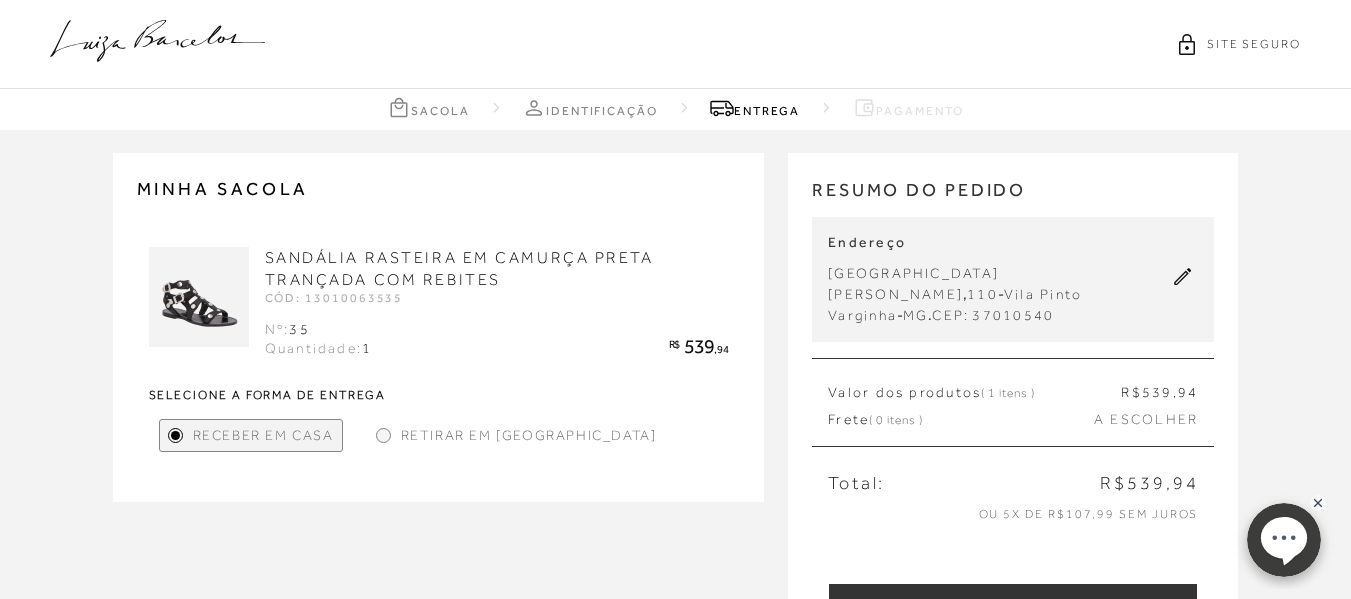 scroll, scrollTop: 150, scrollLeft: 0, axis: vertical 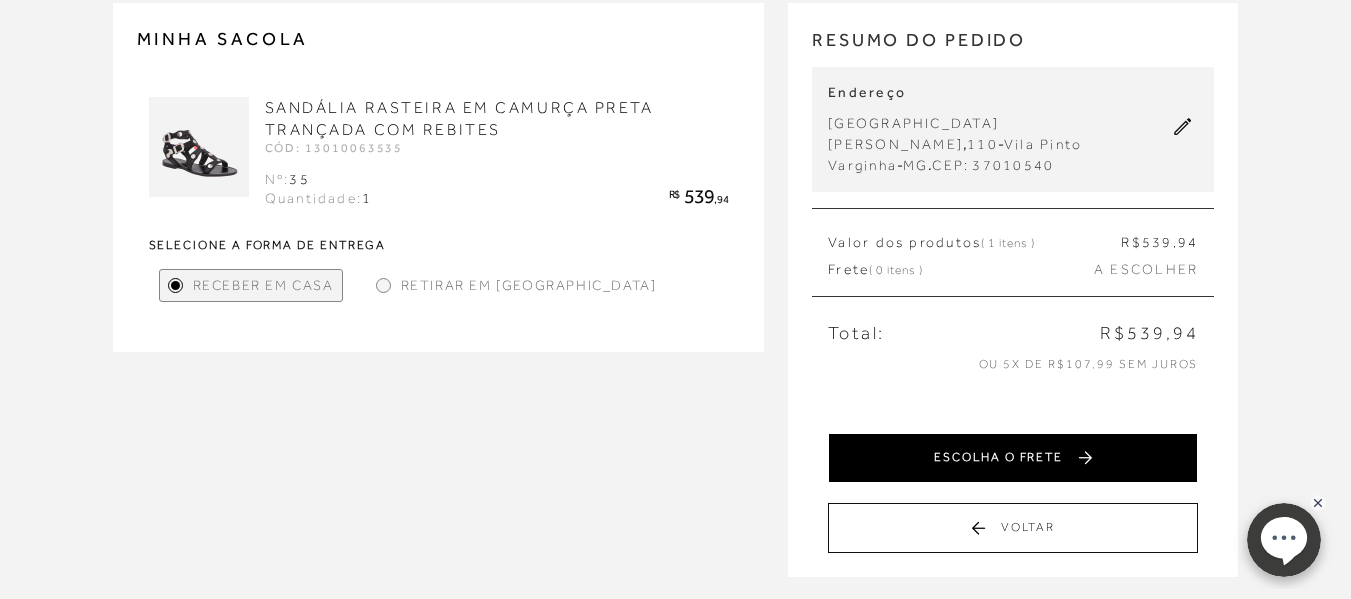 click on "ESCOLHA O FRETE" at bounding box center [1013, 458] 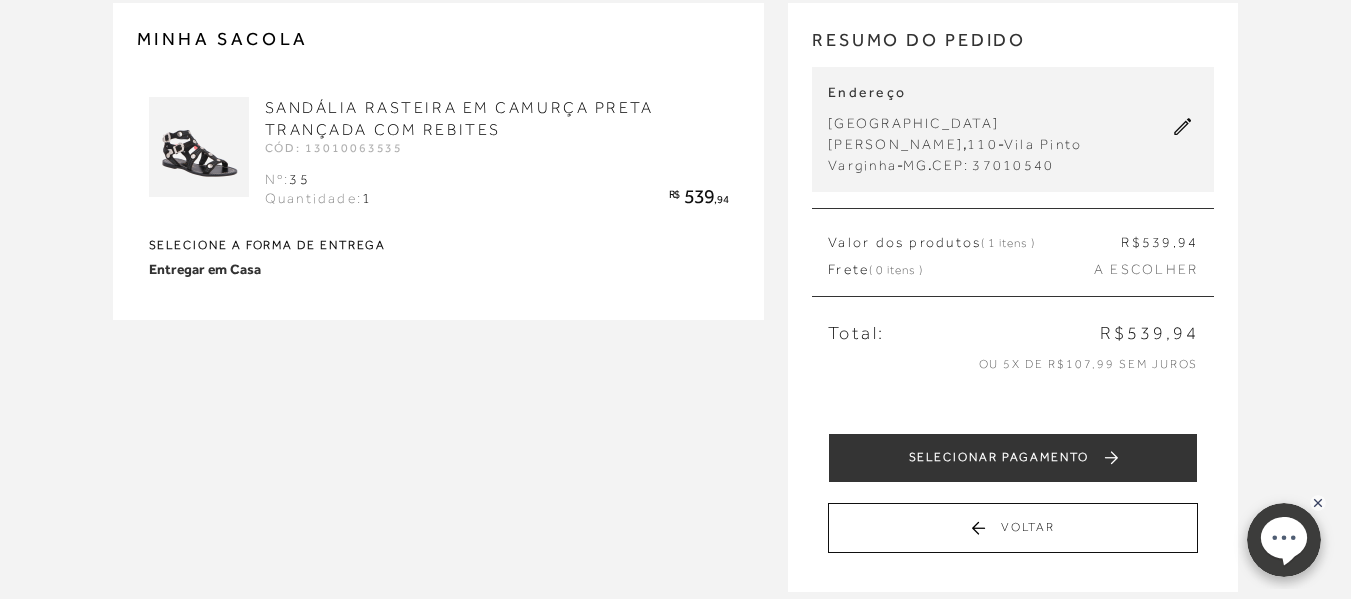 scroll, scrollTop: 0, scrollLeft: 0, axis: both 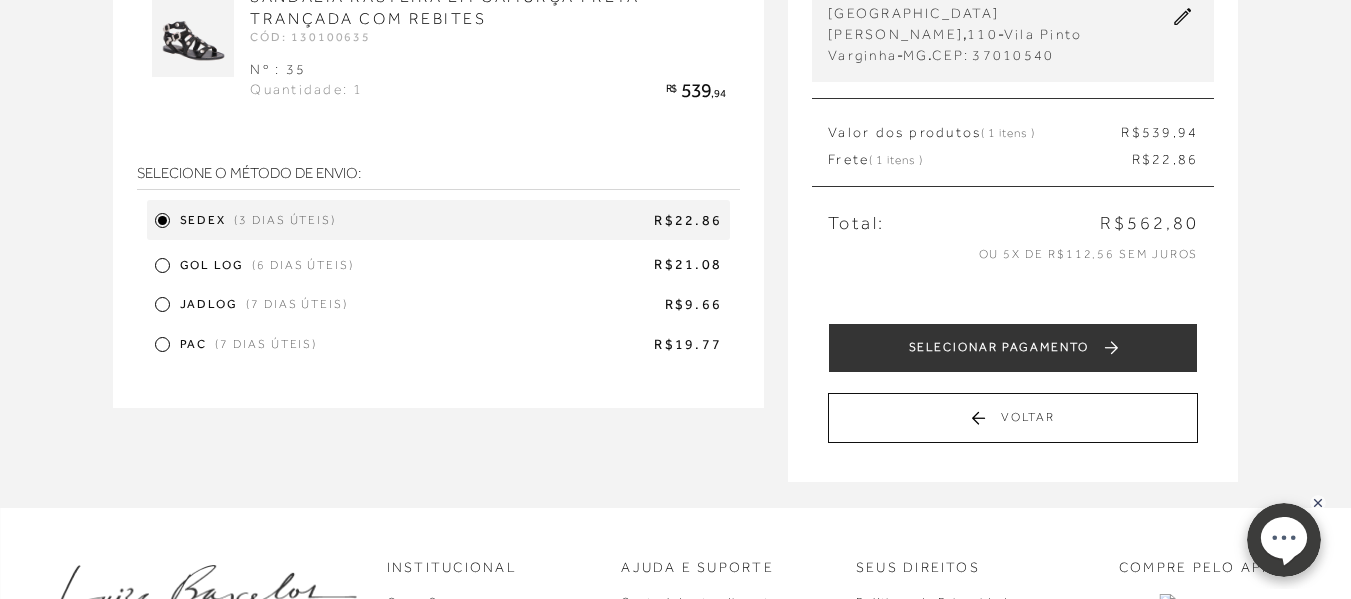 click at bounding box center [162, 304] 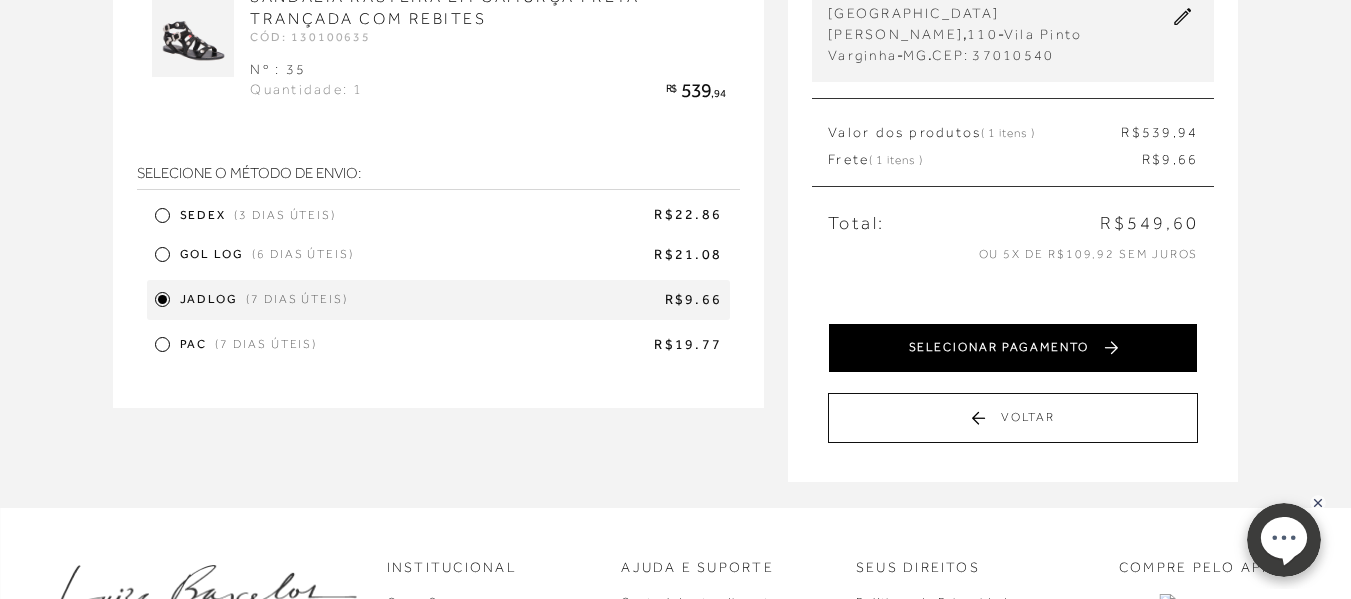 scroll, scrollTop: 451, scrollLeft: 0, axis: vertical 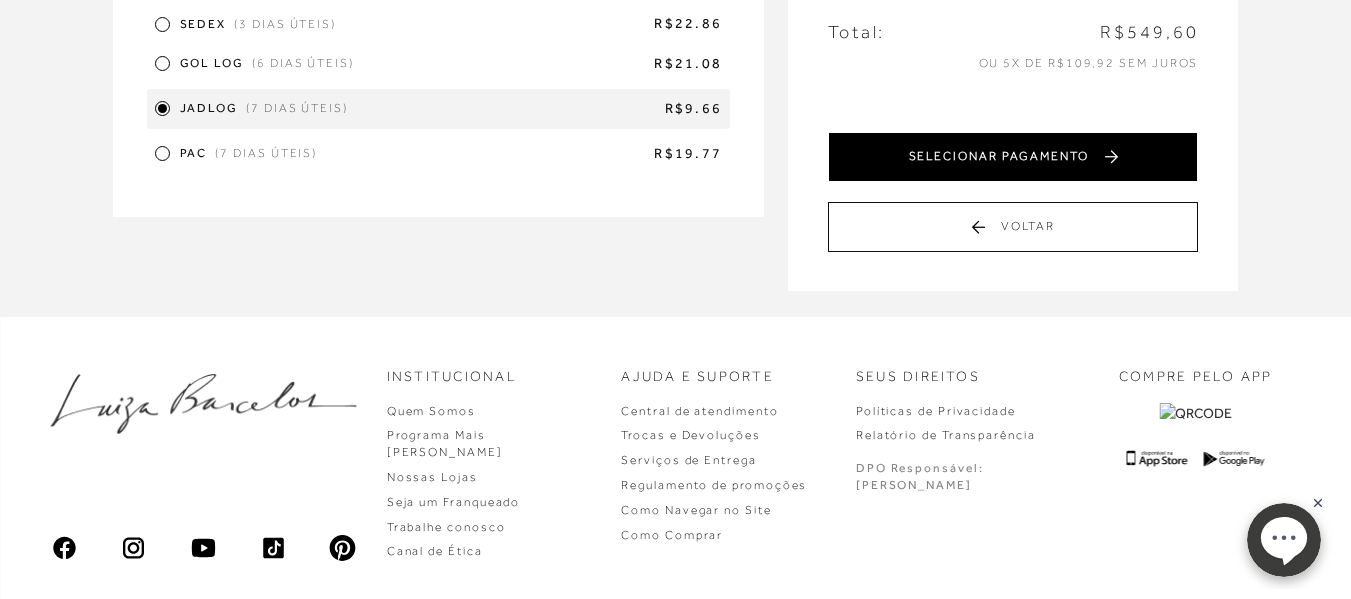 click on "SELECIONAR PAGAMENTO" at bounding box center [1013, 157] 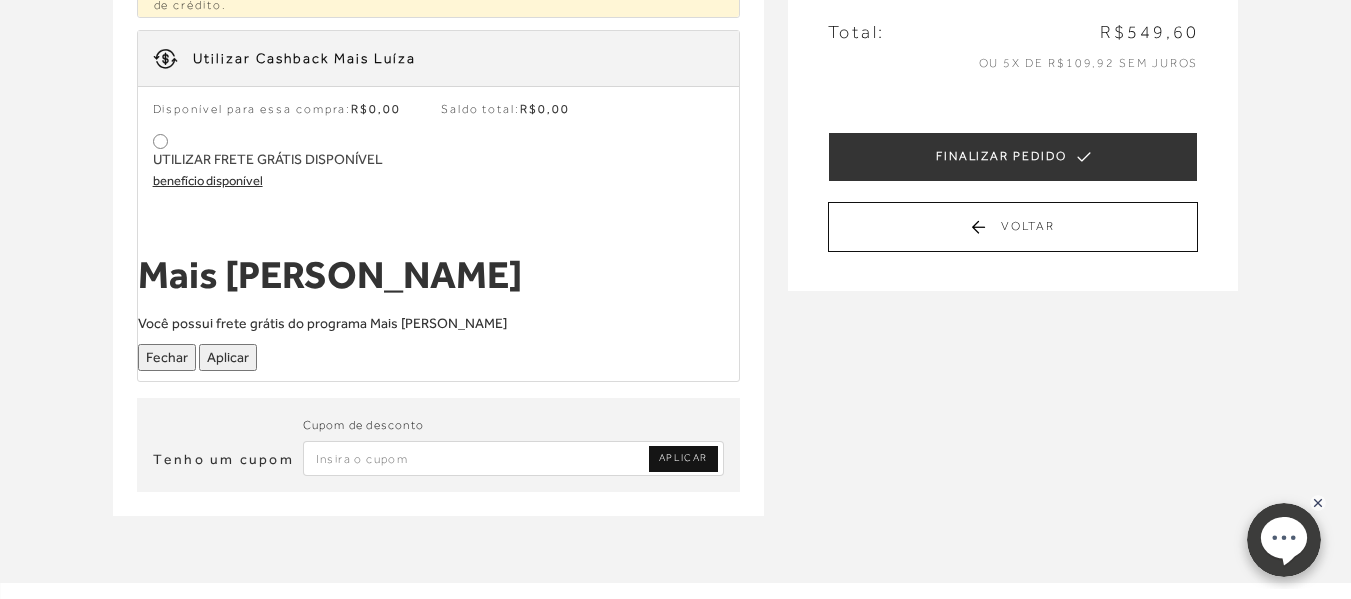 click at bounding box center [706, -81] 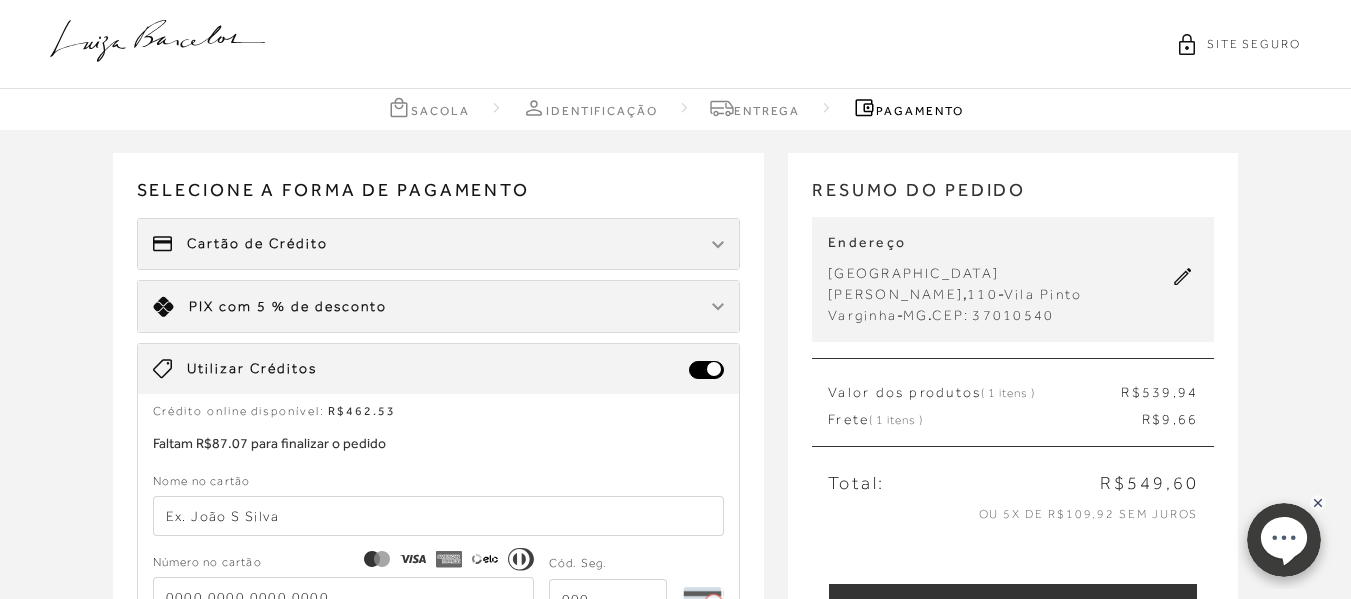 scroll, scrollTop: 201, scrollLeft: 0, axis: vertical 